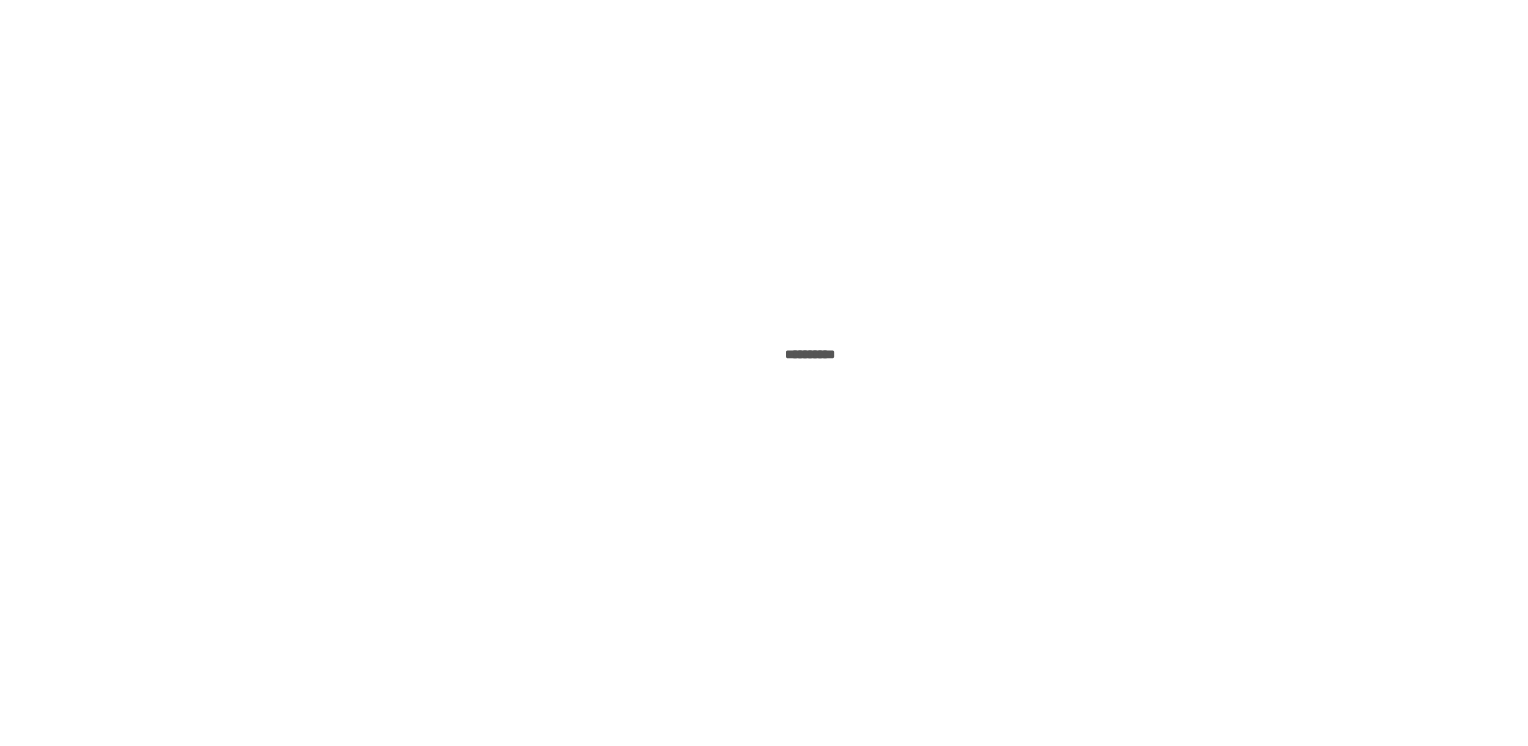 scroll, scrollTop: 0, scrollLeft: 0, axis: both 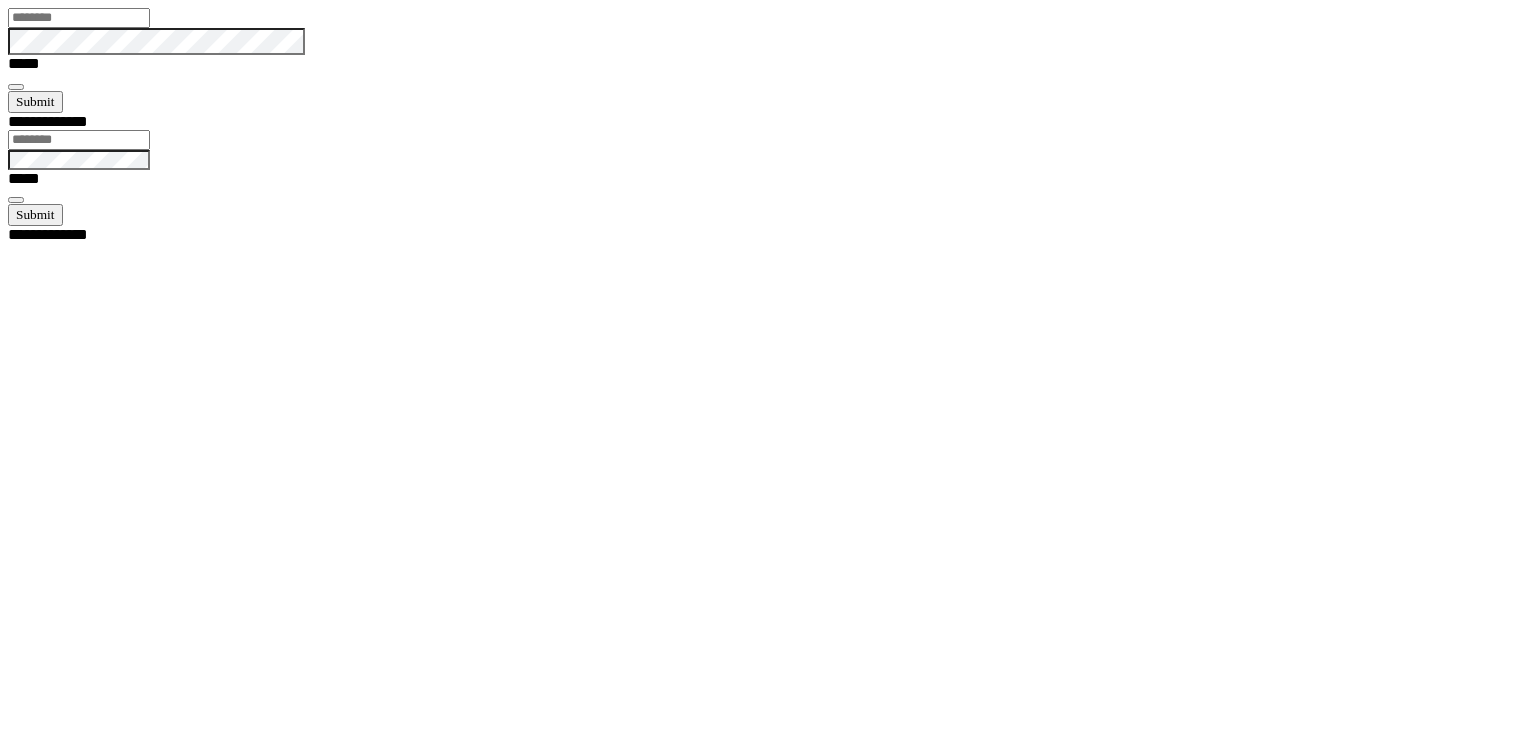 type on "******" 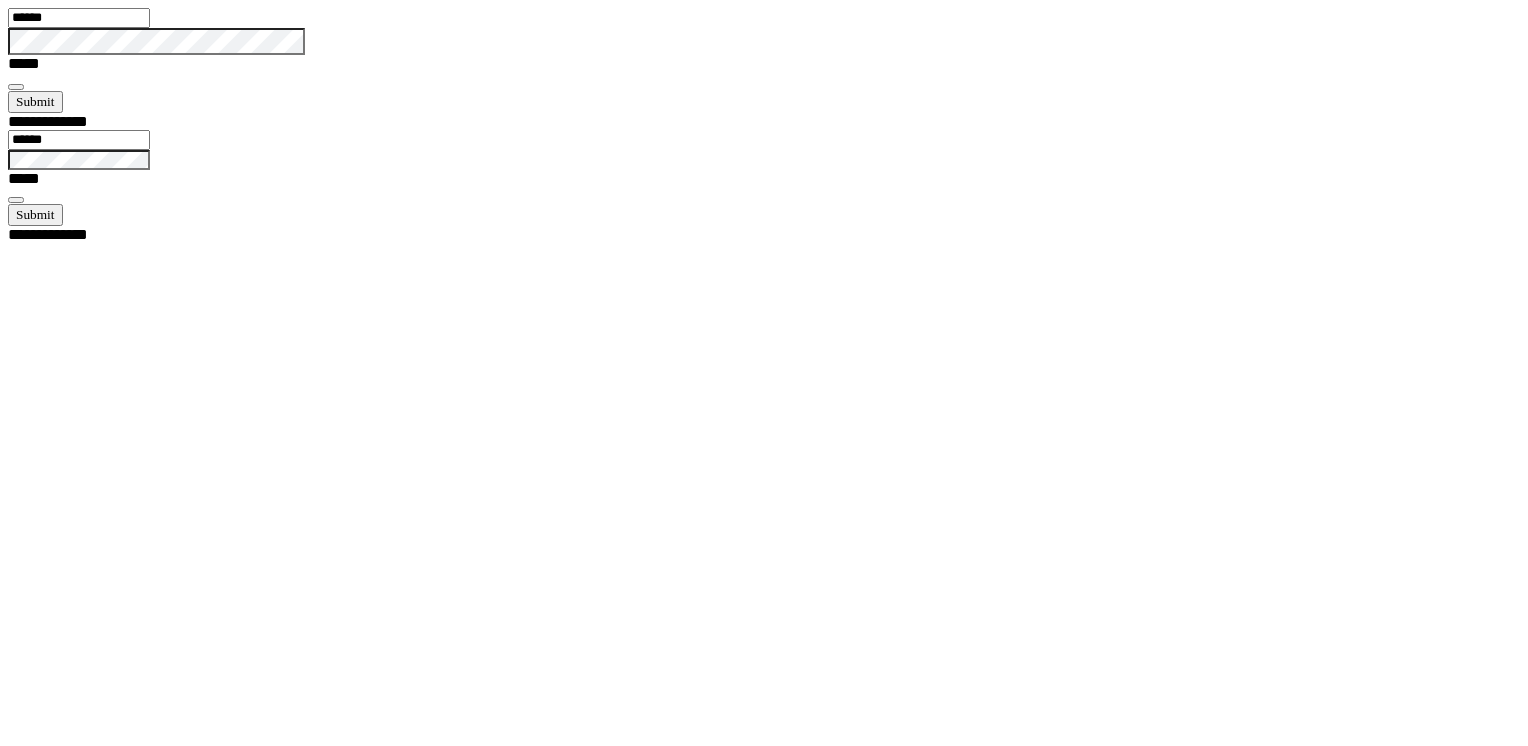 click at bounding box center (16, 87) 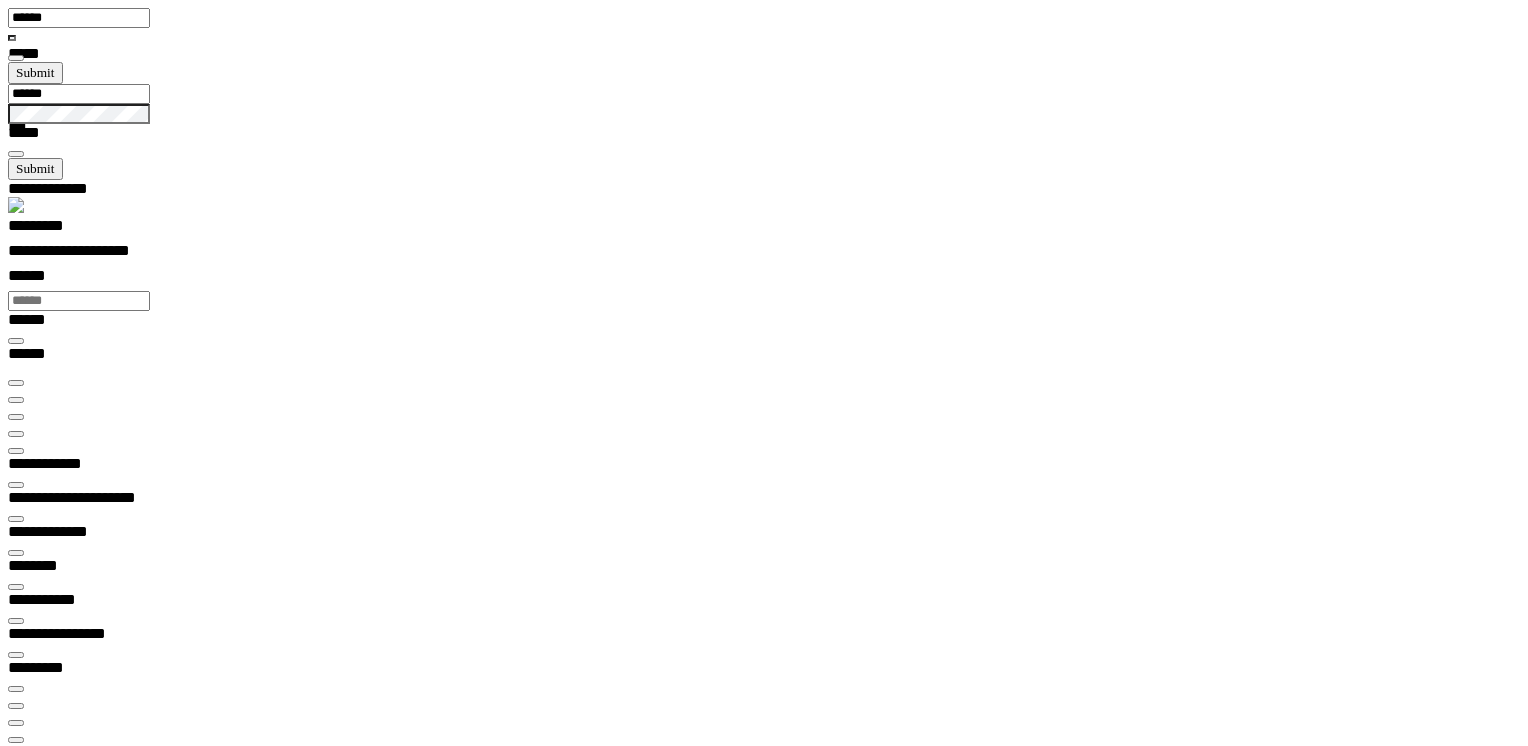 click at bounding box center (16, 434) 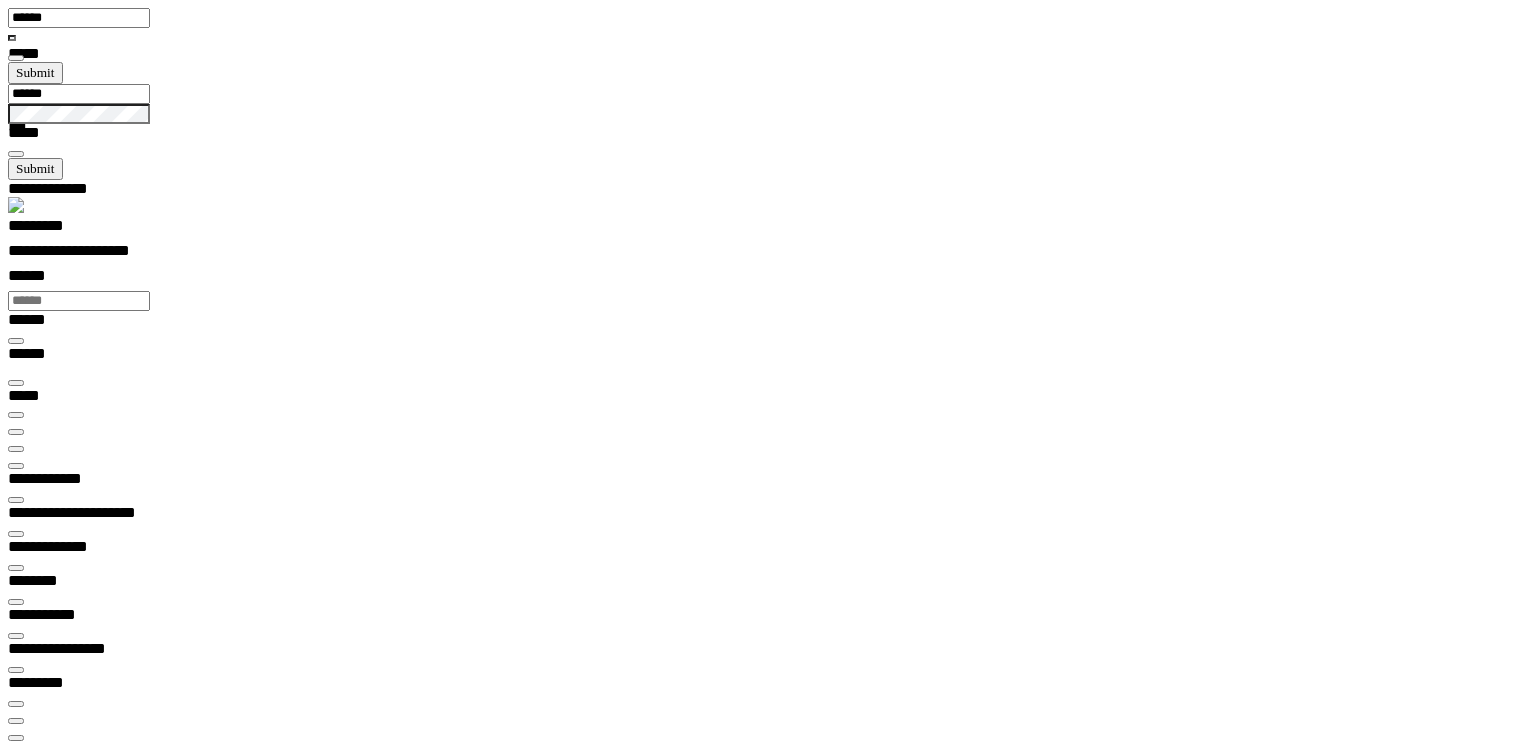 click at bounding box center (16, 11644) 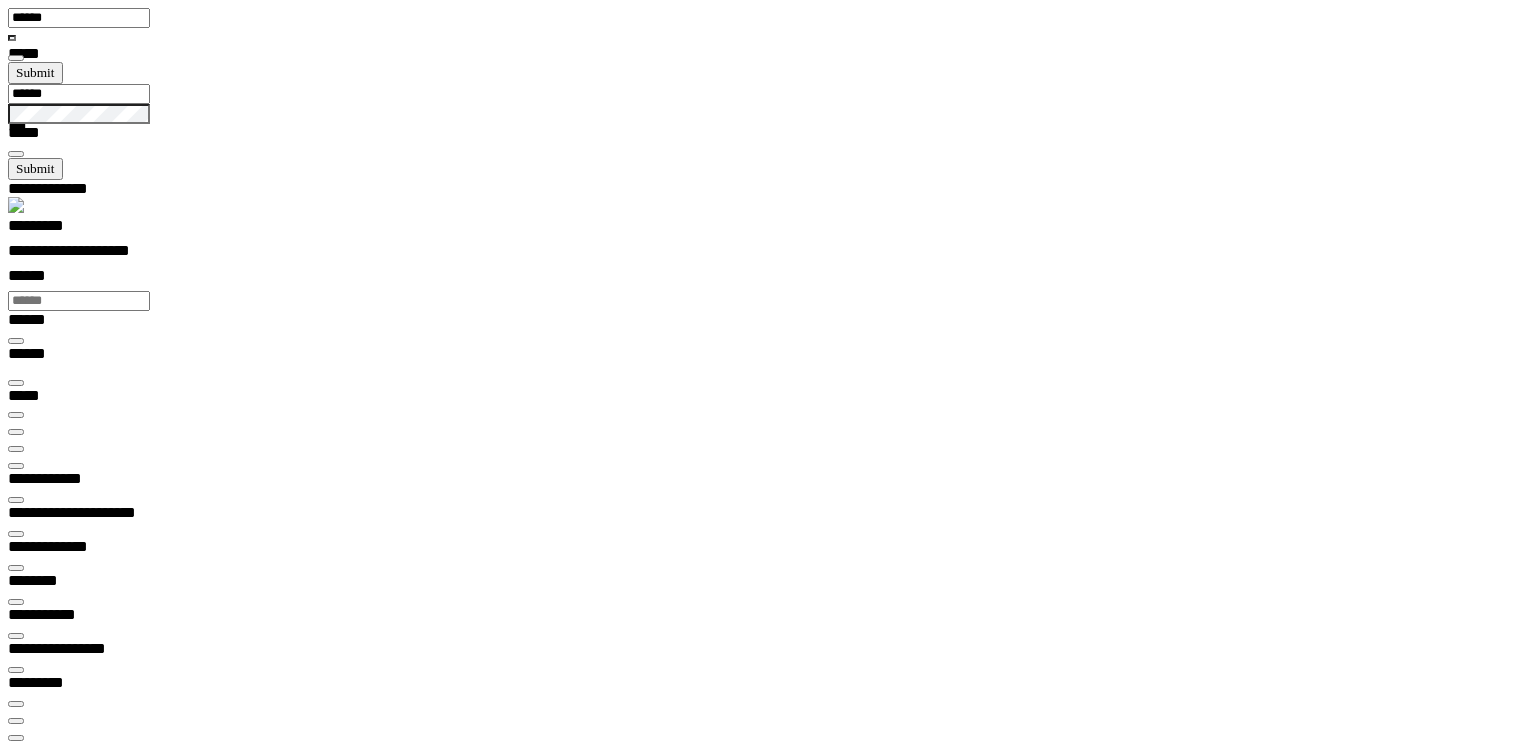 scroll, scrollTop: 99358, scrollLeft: 99800, axis: both 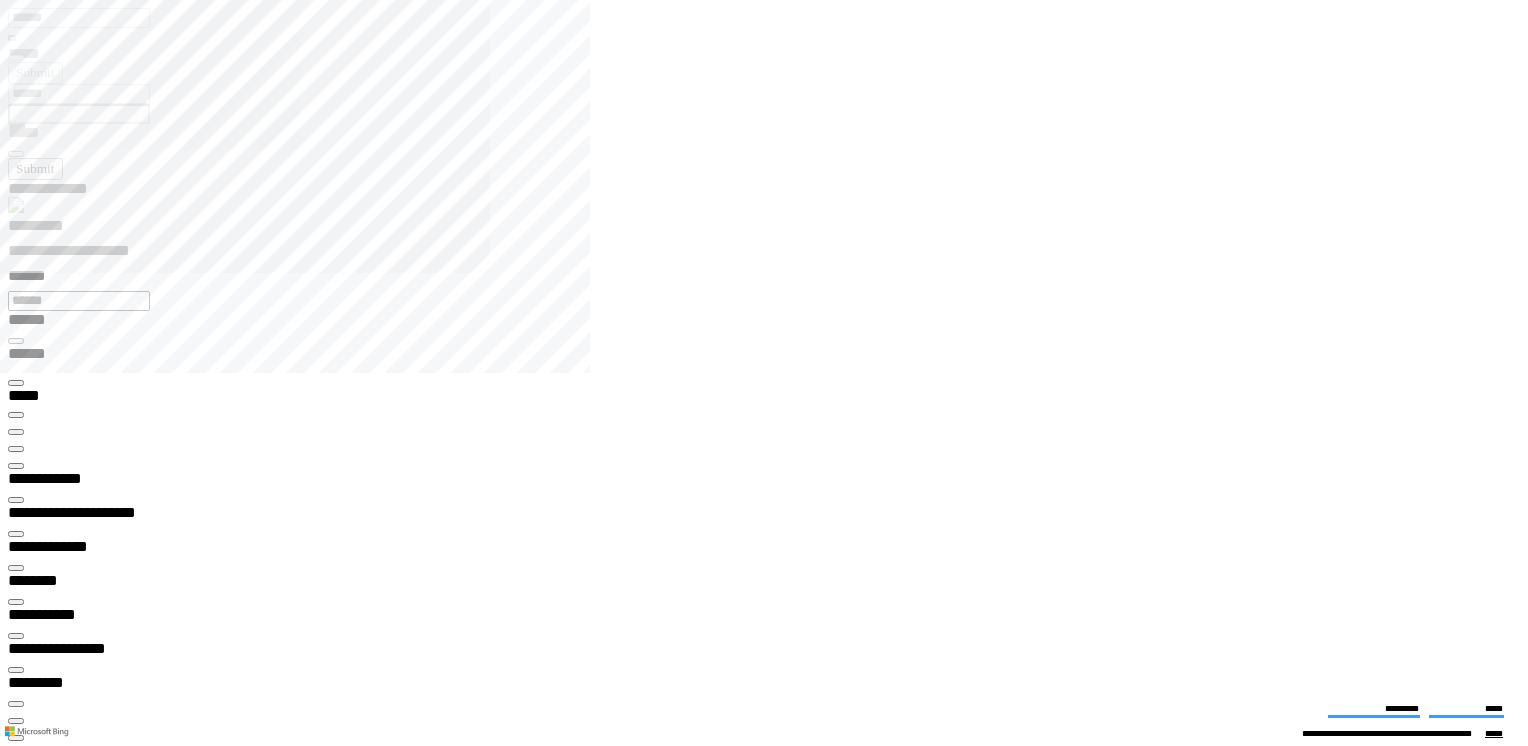 click at bounding box center (16, 449) 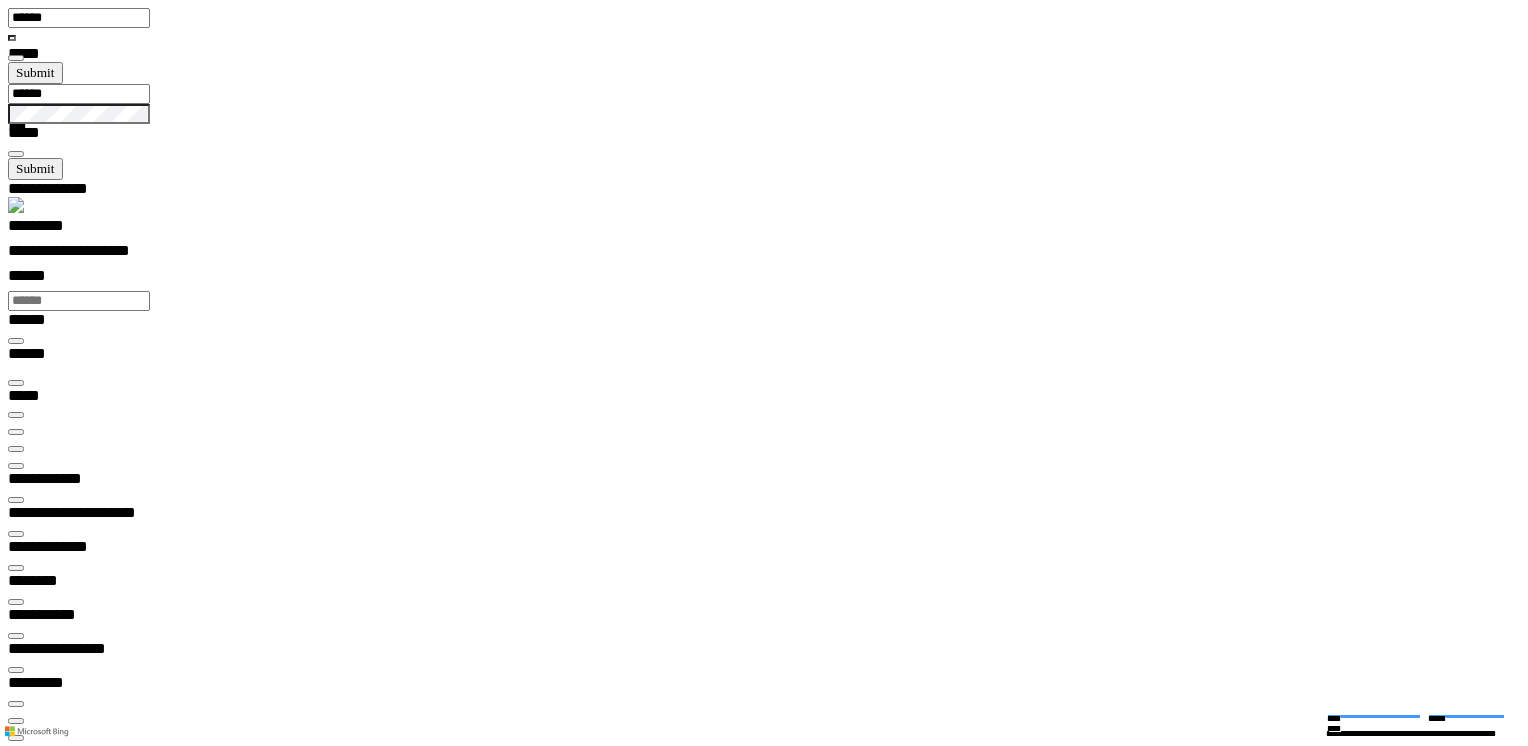 type on "***" 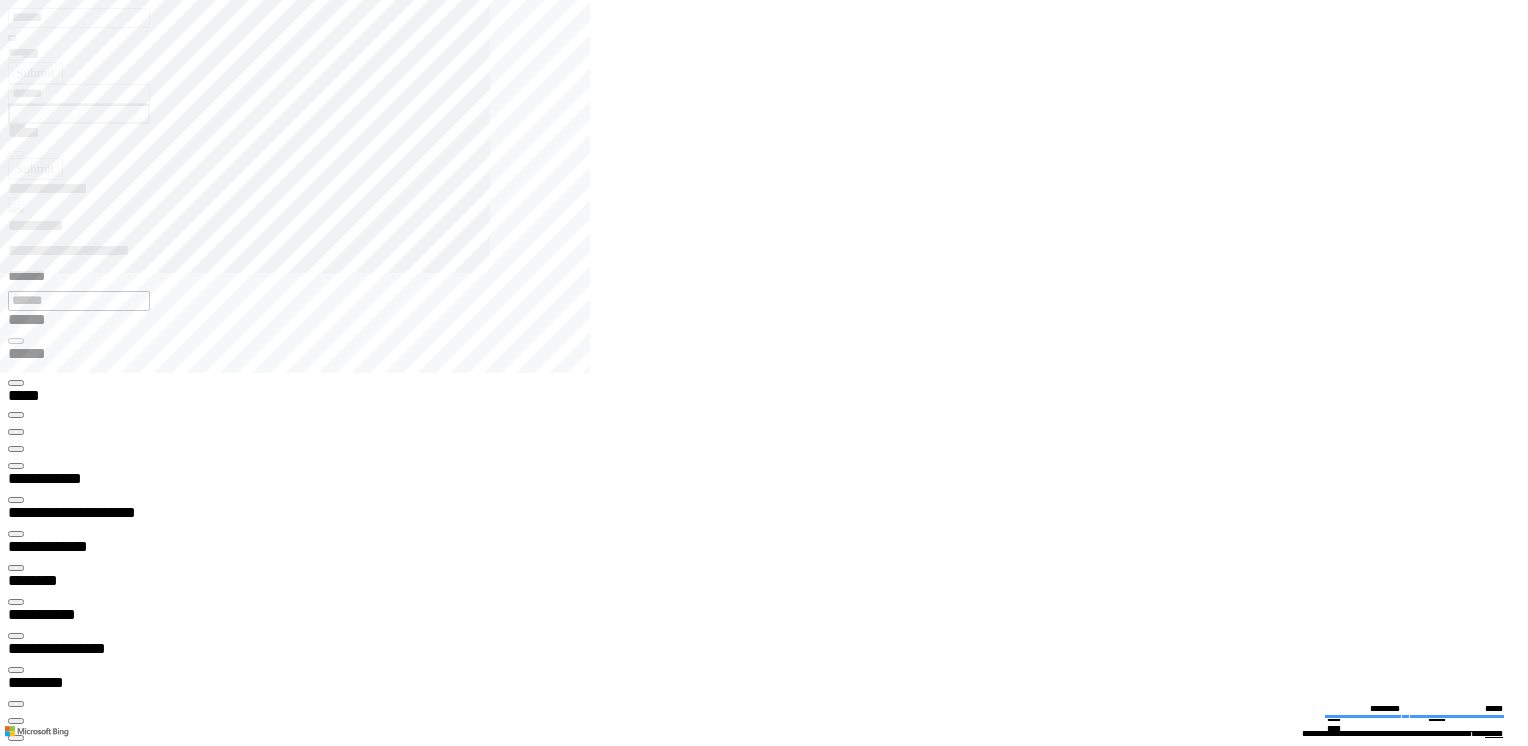click 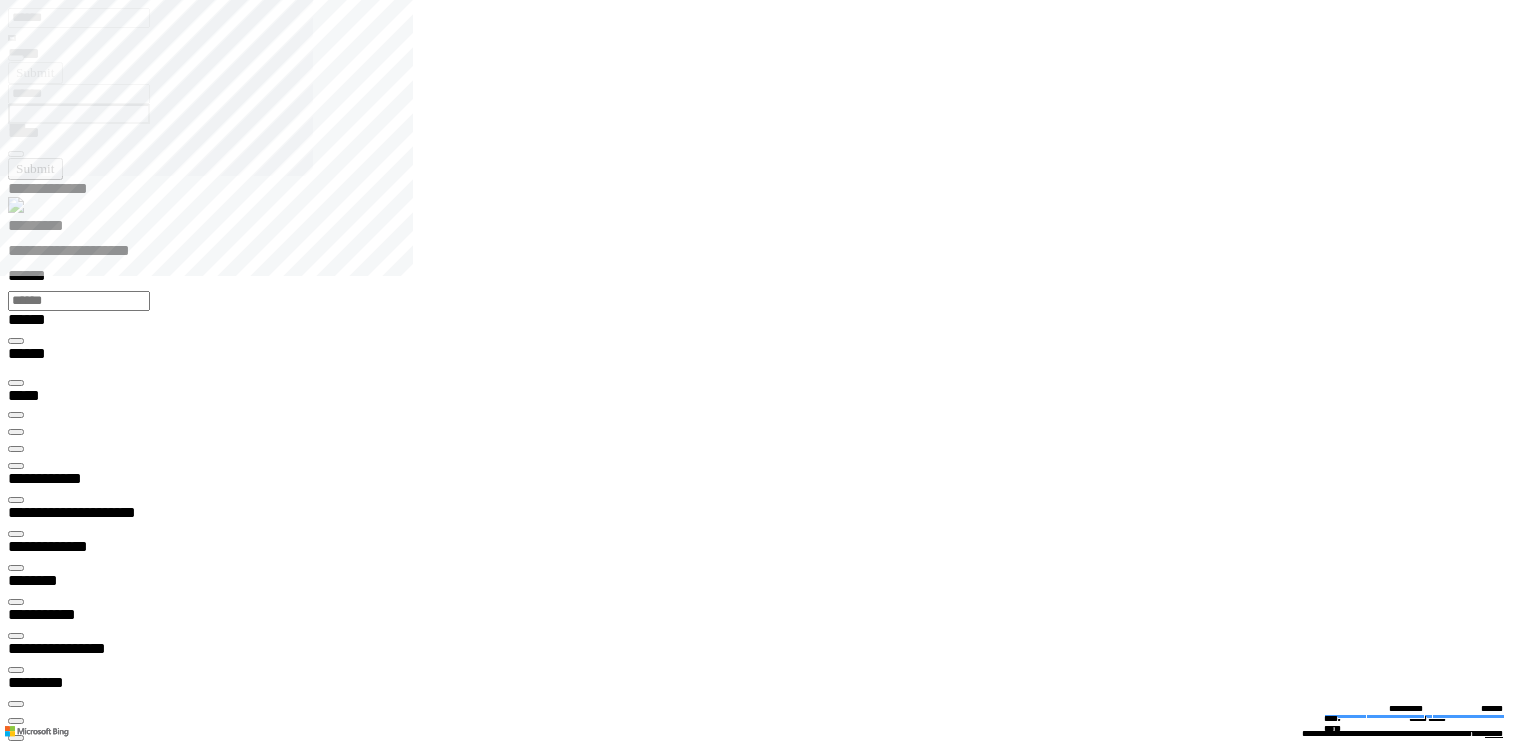 type on "*********" 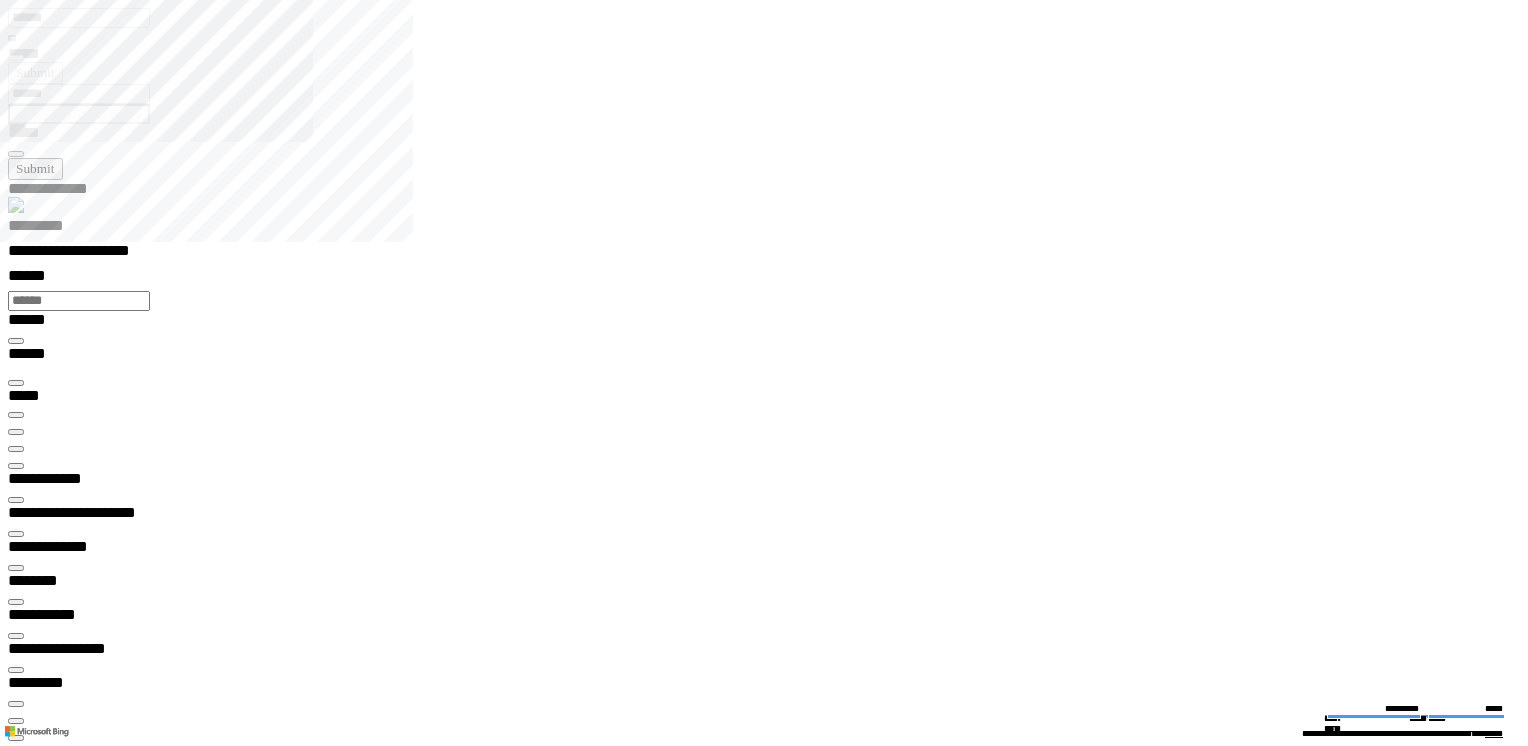 click on "**********" at bounding box center (772, 43532) 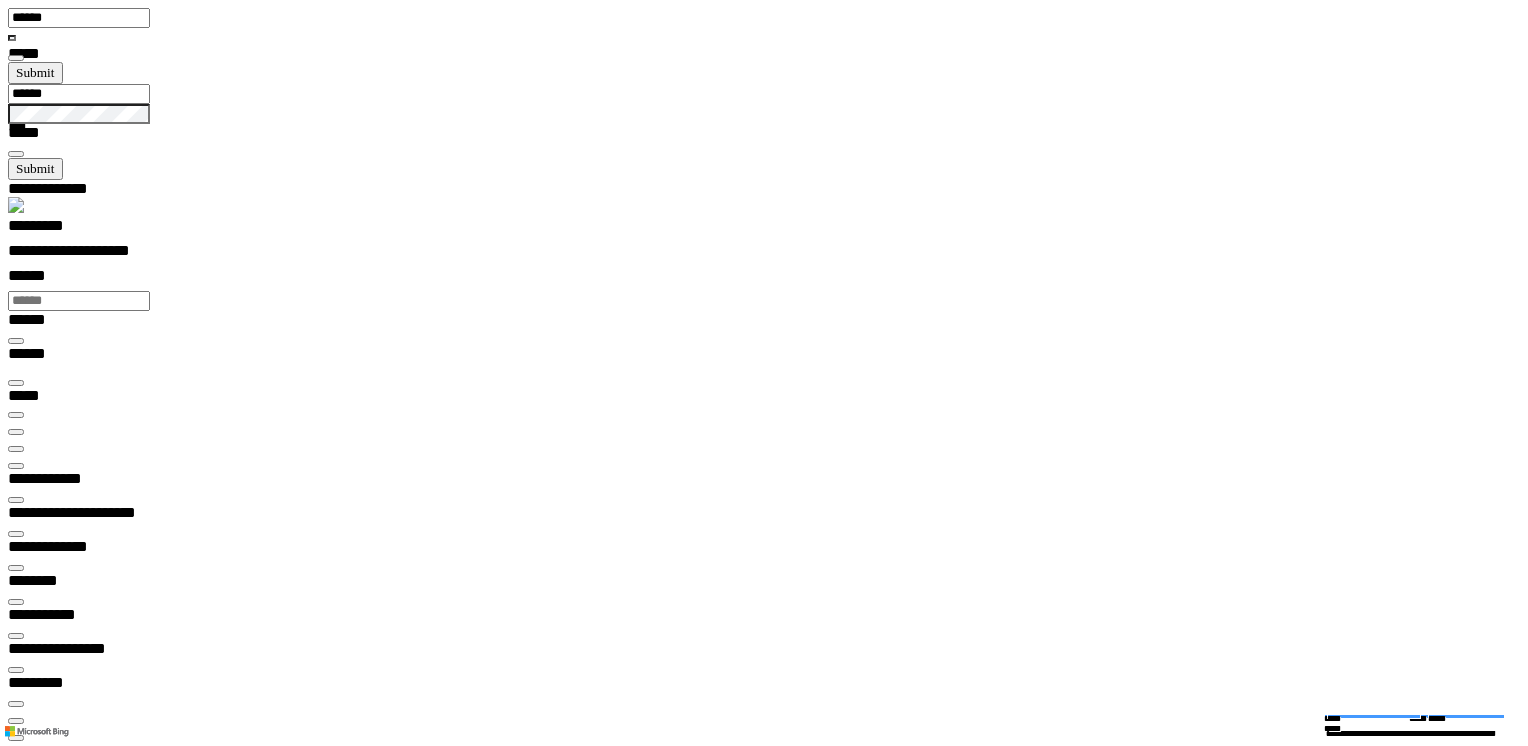 click on "******** *" at bounding box center [58, 34488] 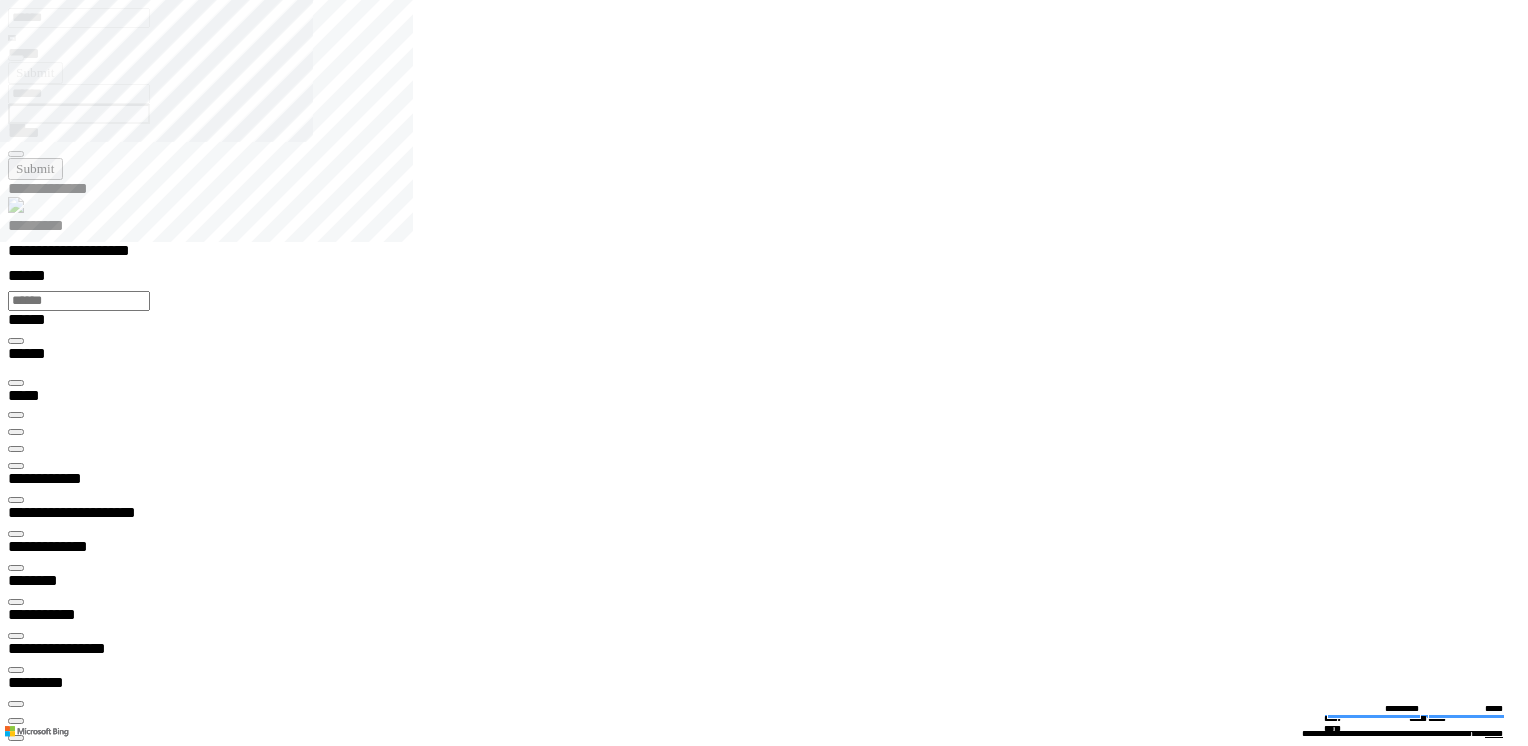 click at bounding box center (16, 23373) 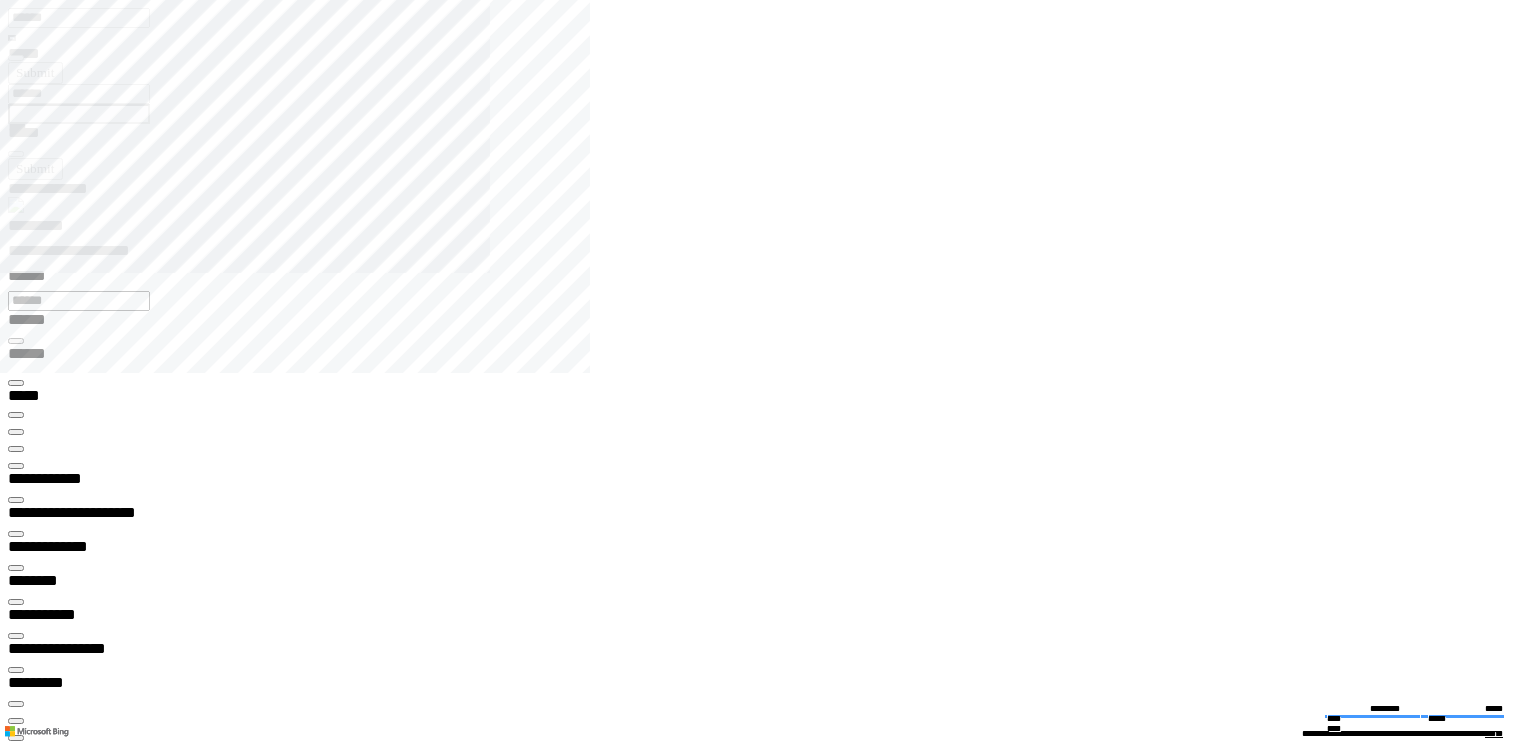 click at bounding box center (772, 17405) 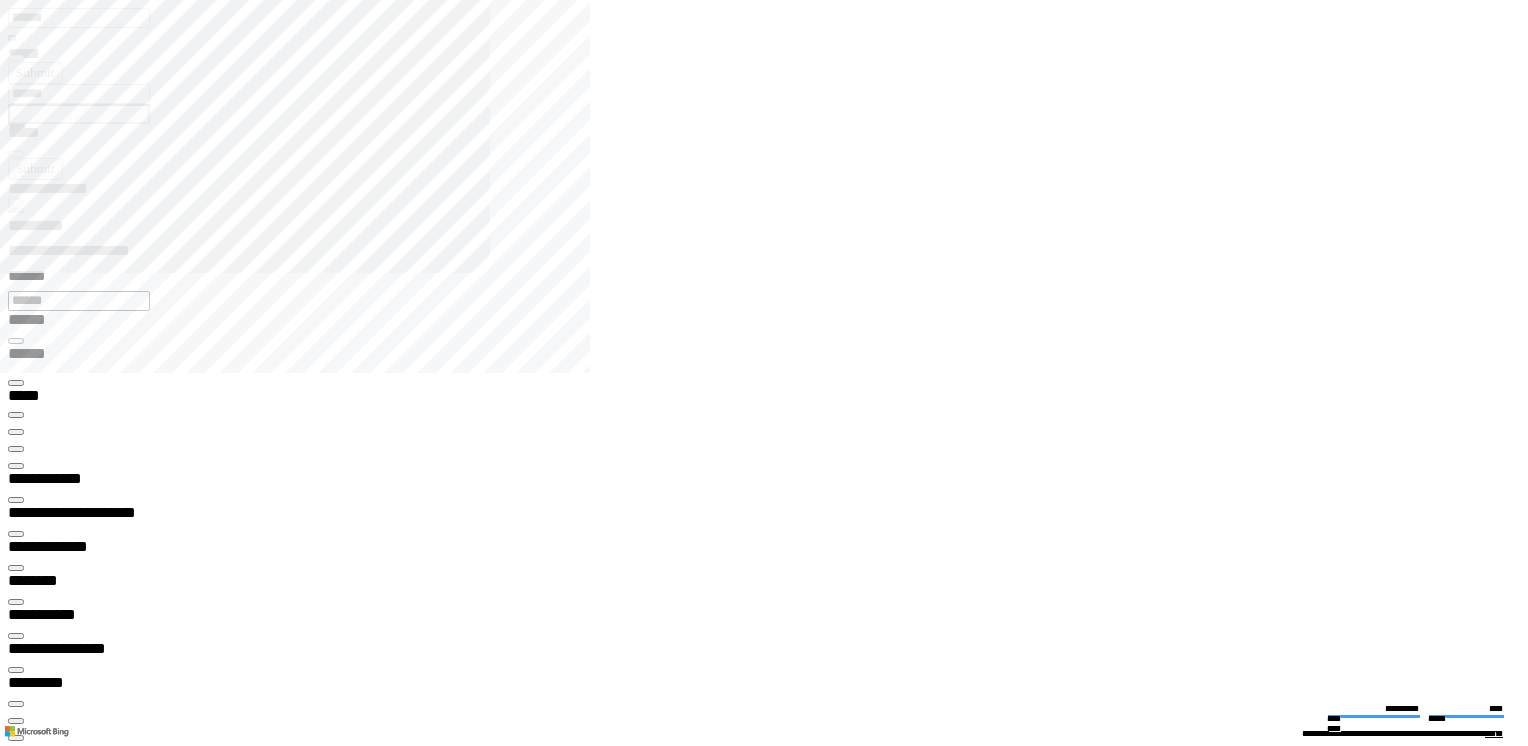 click at bounding box center [772, 17405] 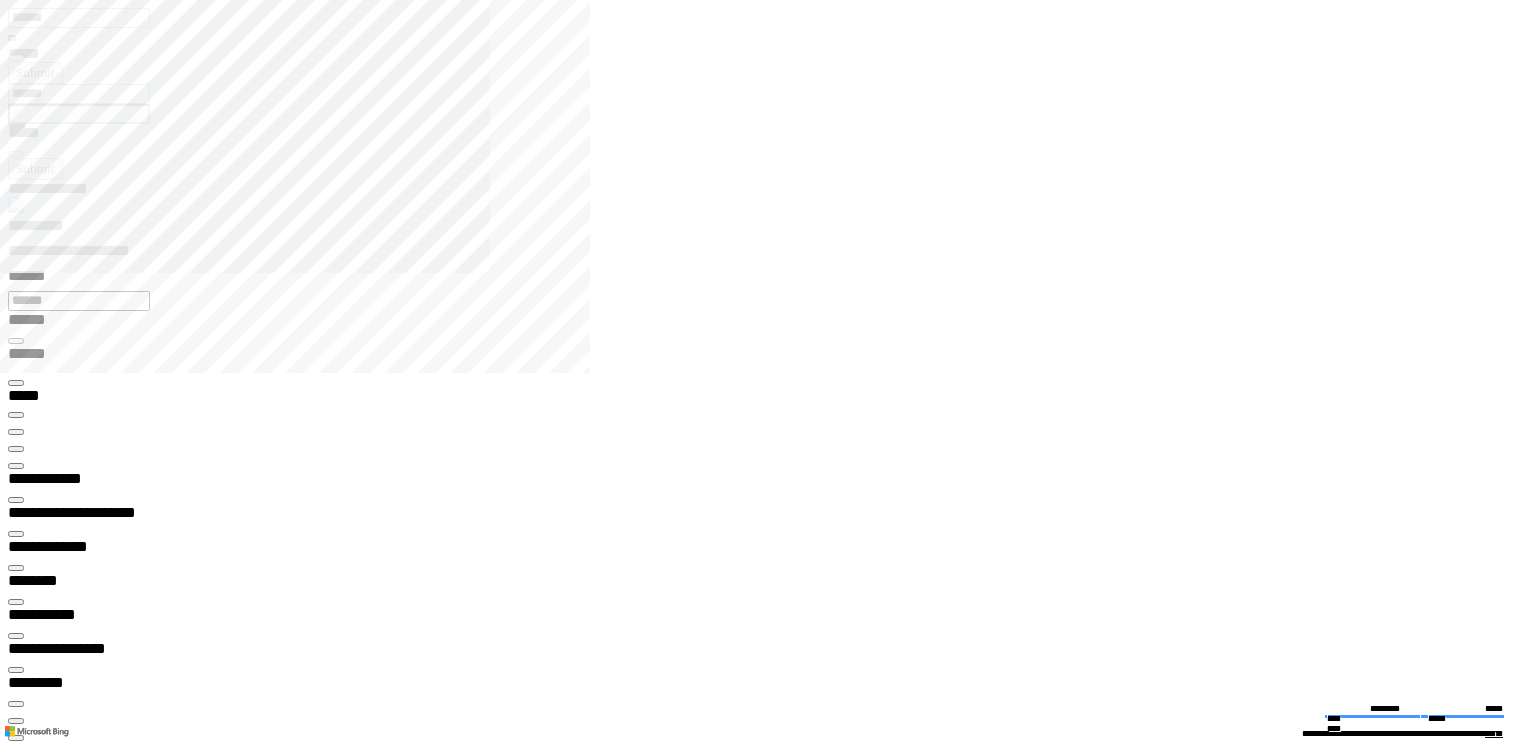 click at bounding box center [772, 17503] 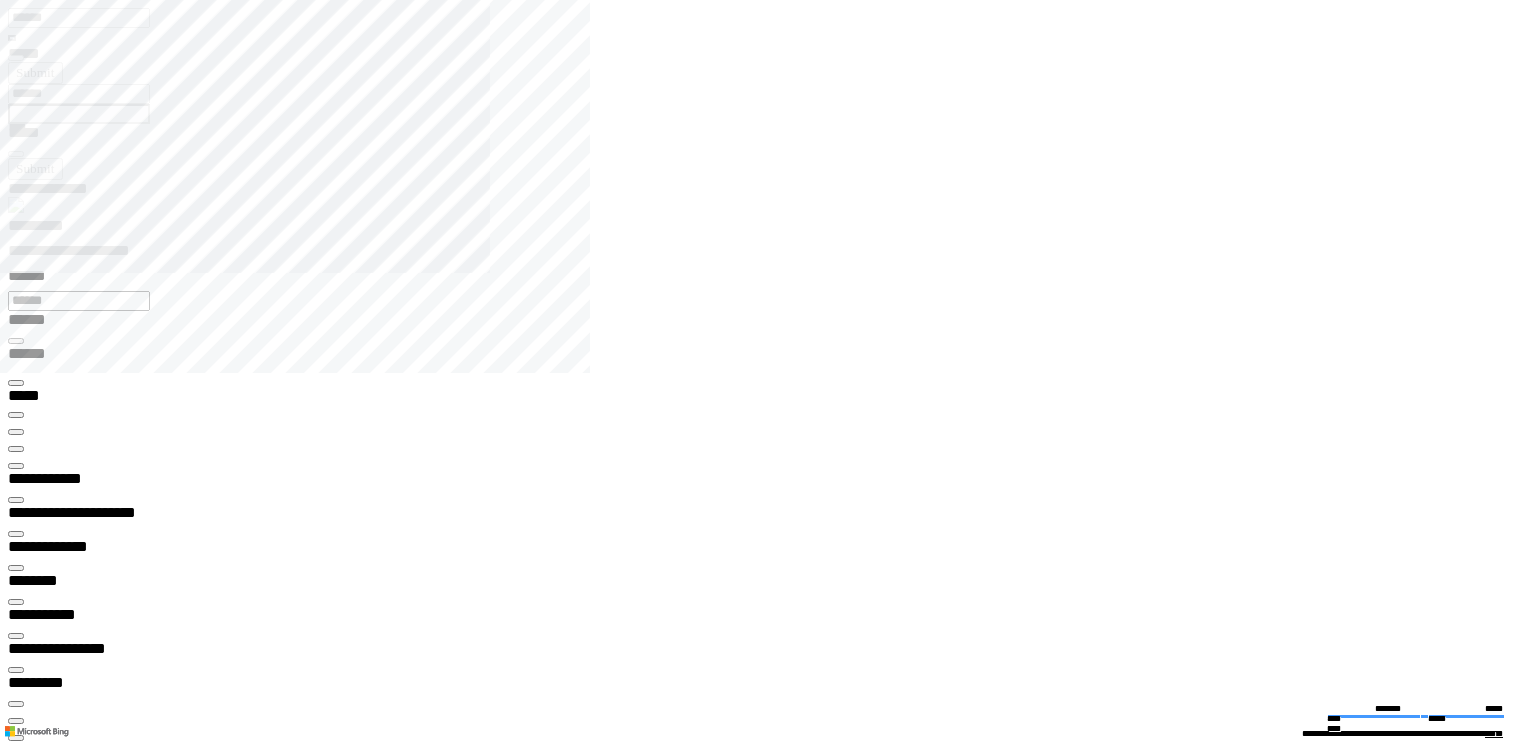click at bounding box center [772, 17503] 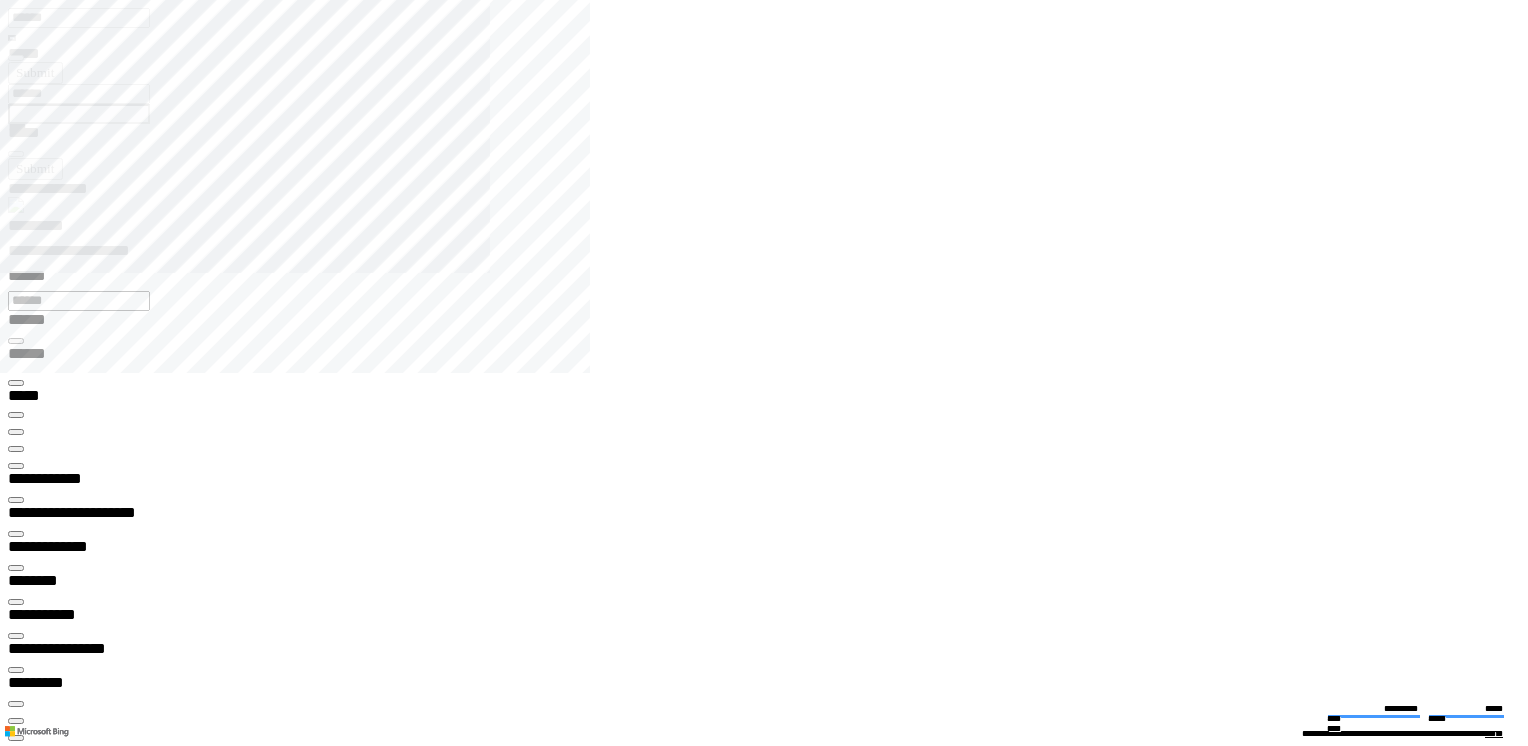 click at bounding box center (772, 17405) 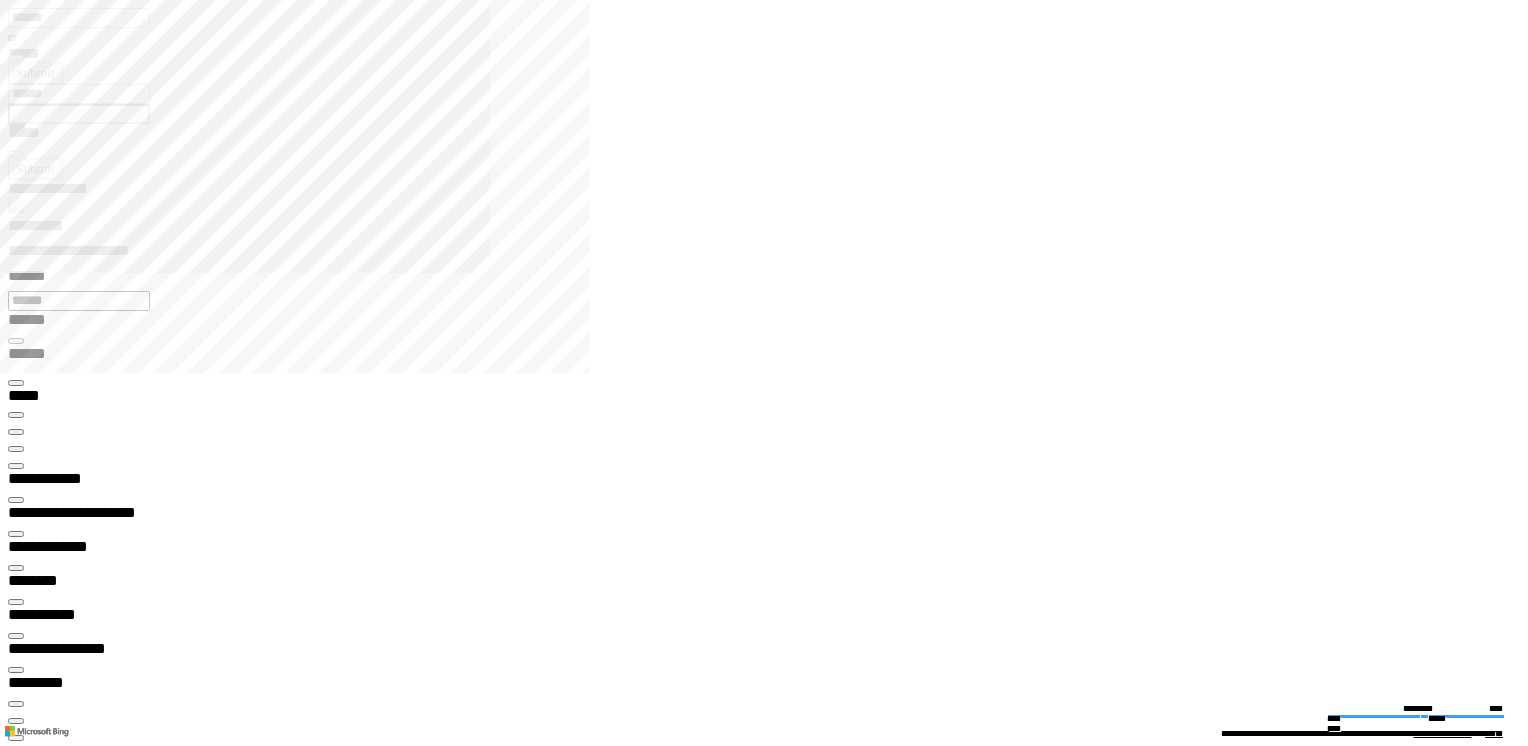 click at bounding box center [772, 17405] 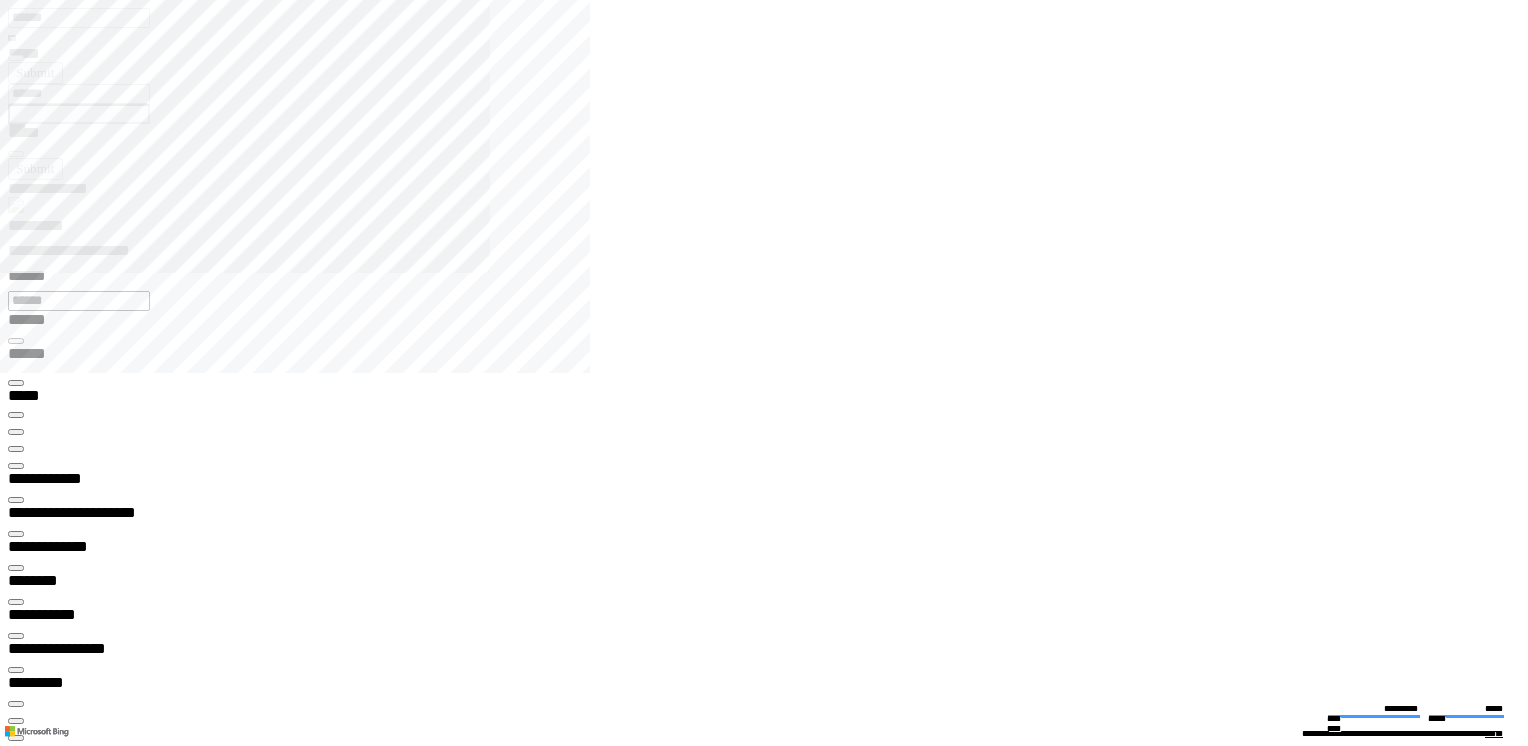 click at bounding box center [772, 17503] 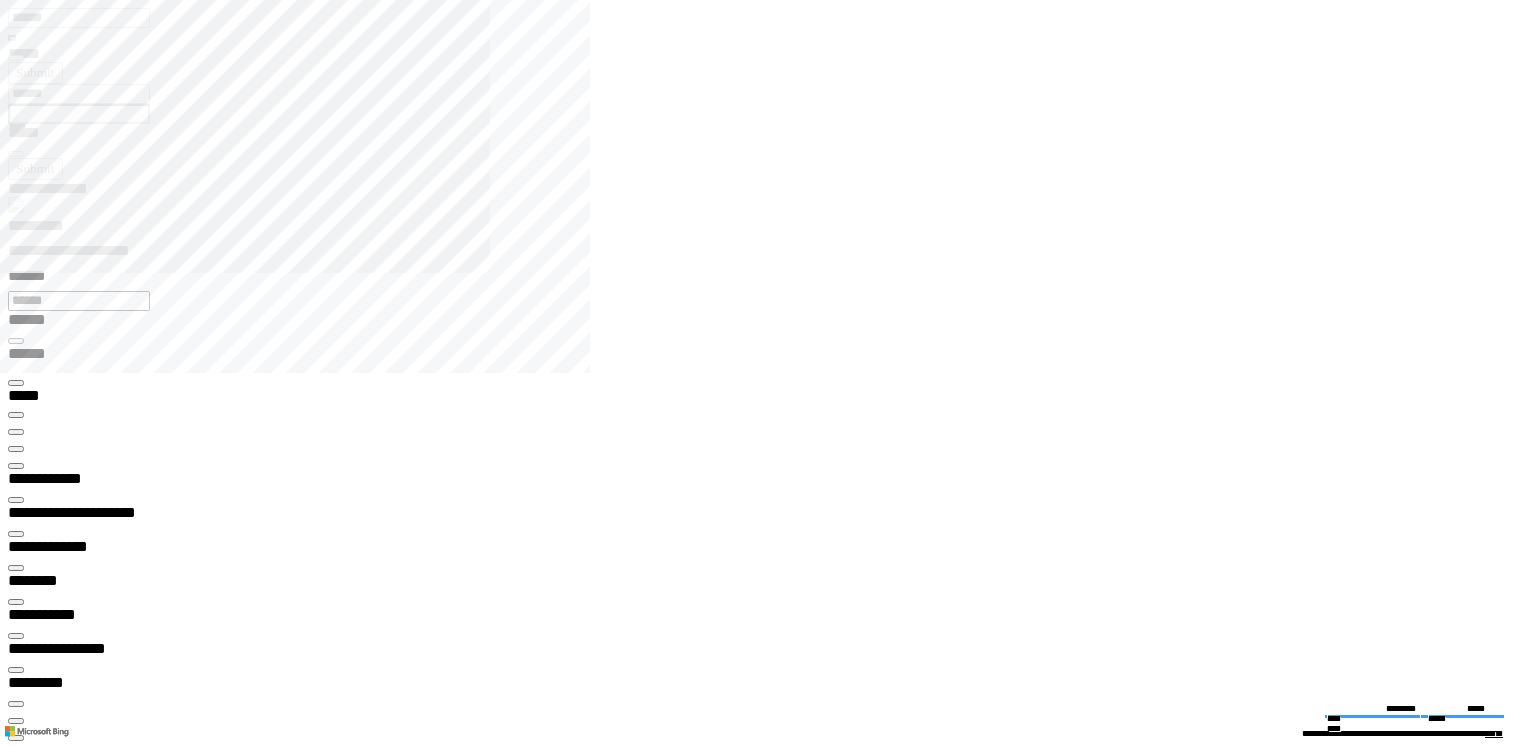 scroll, scrollTop: 31, scrollLeft: 83, axis: both 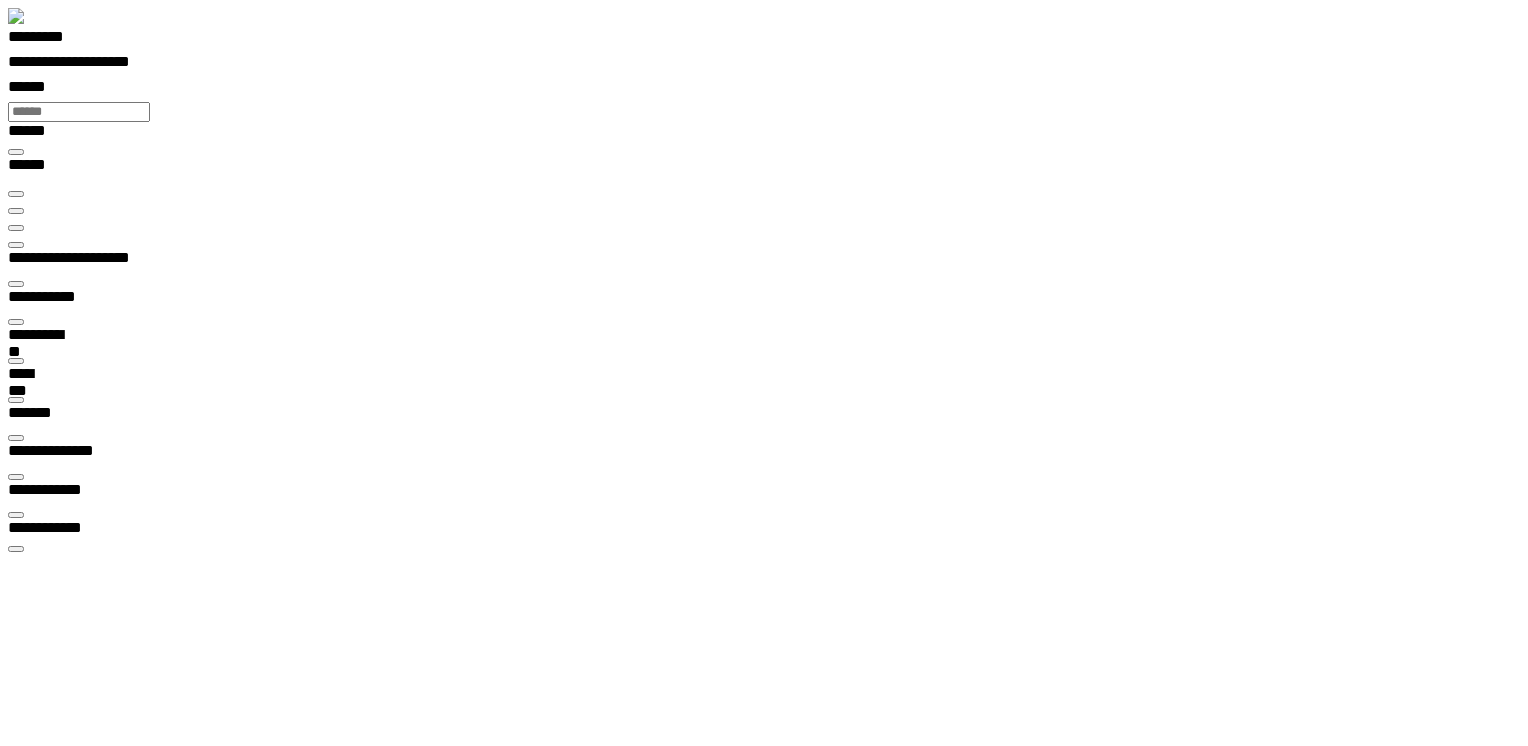 type on "***" 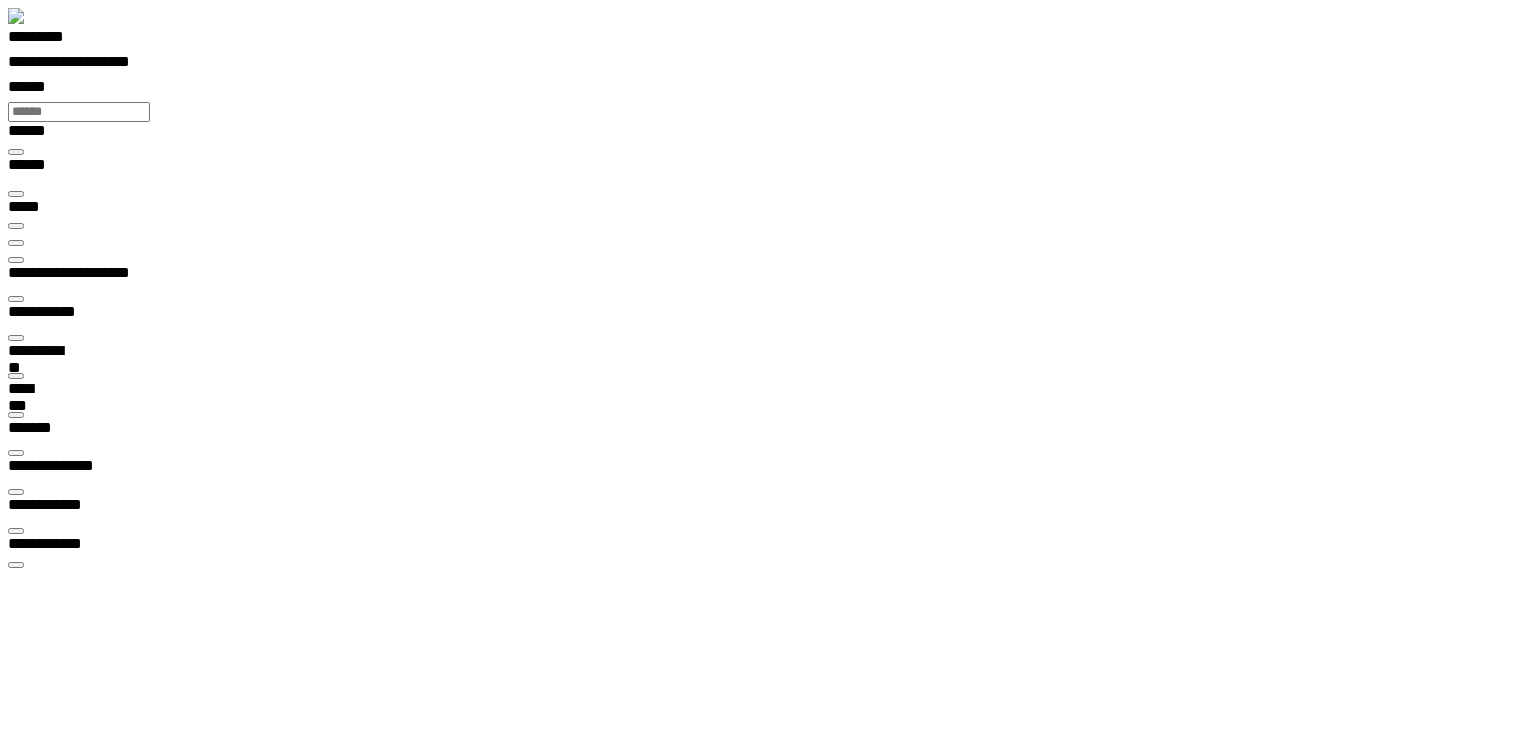 type on "**********" 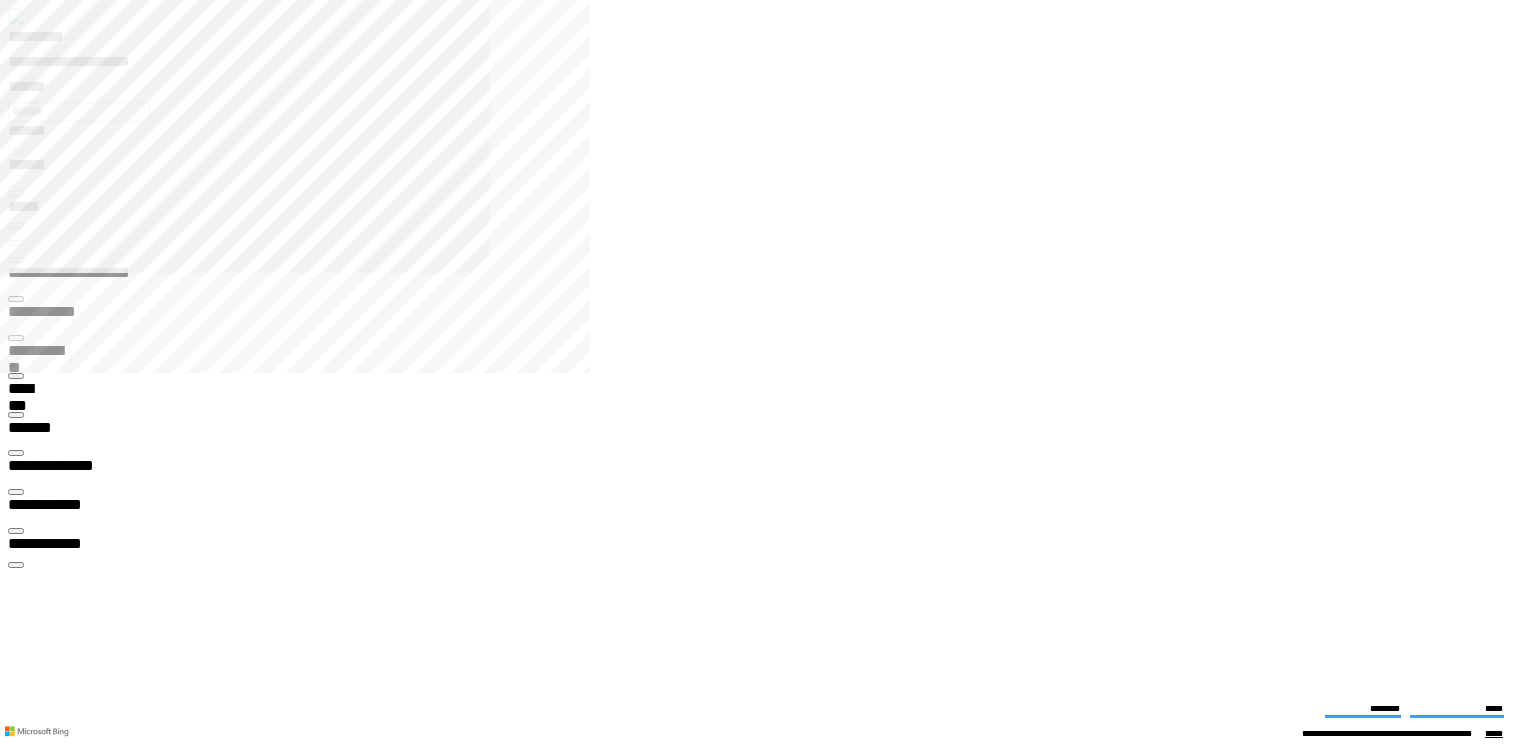click 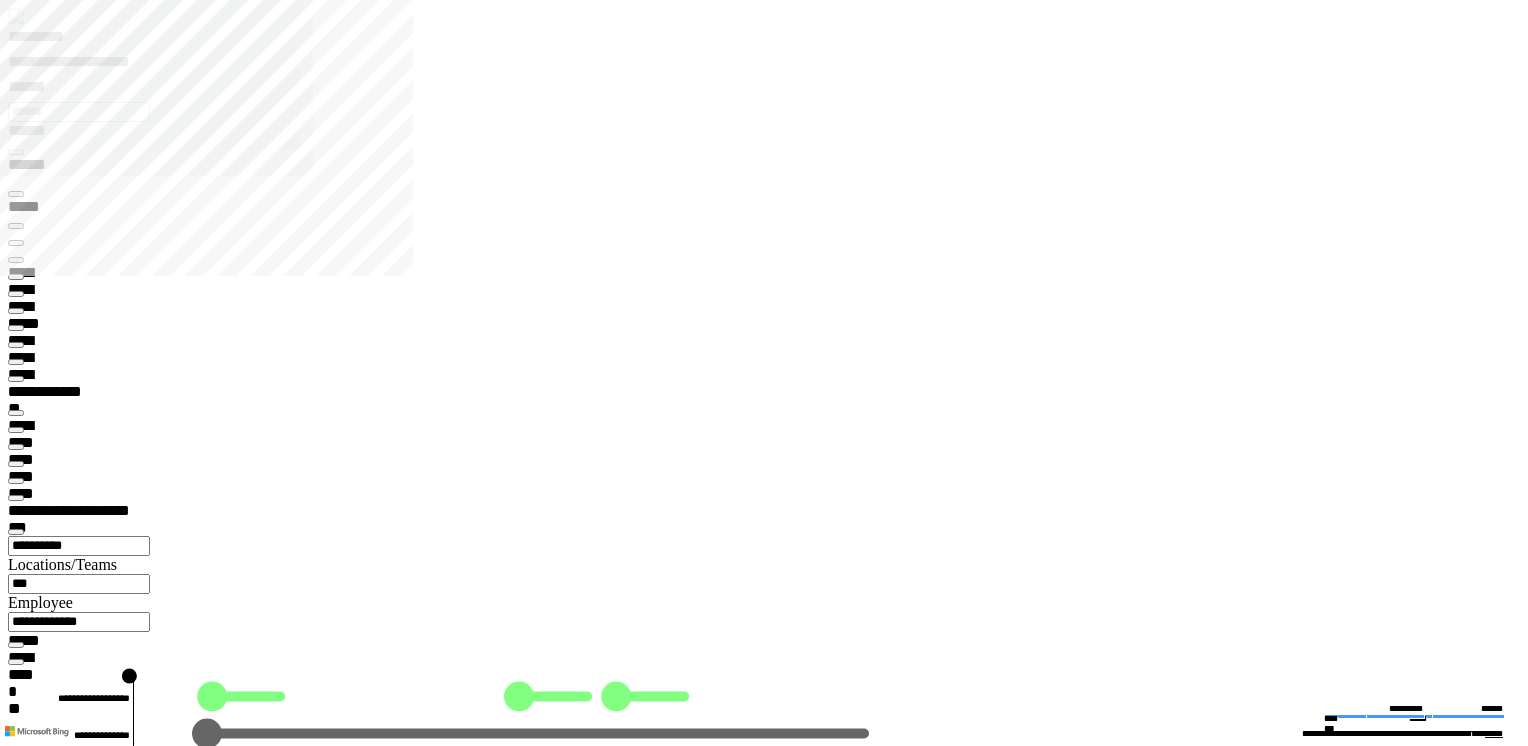 type on "*********" 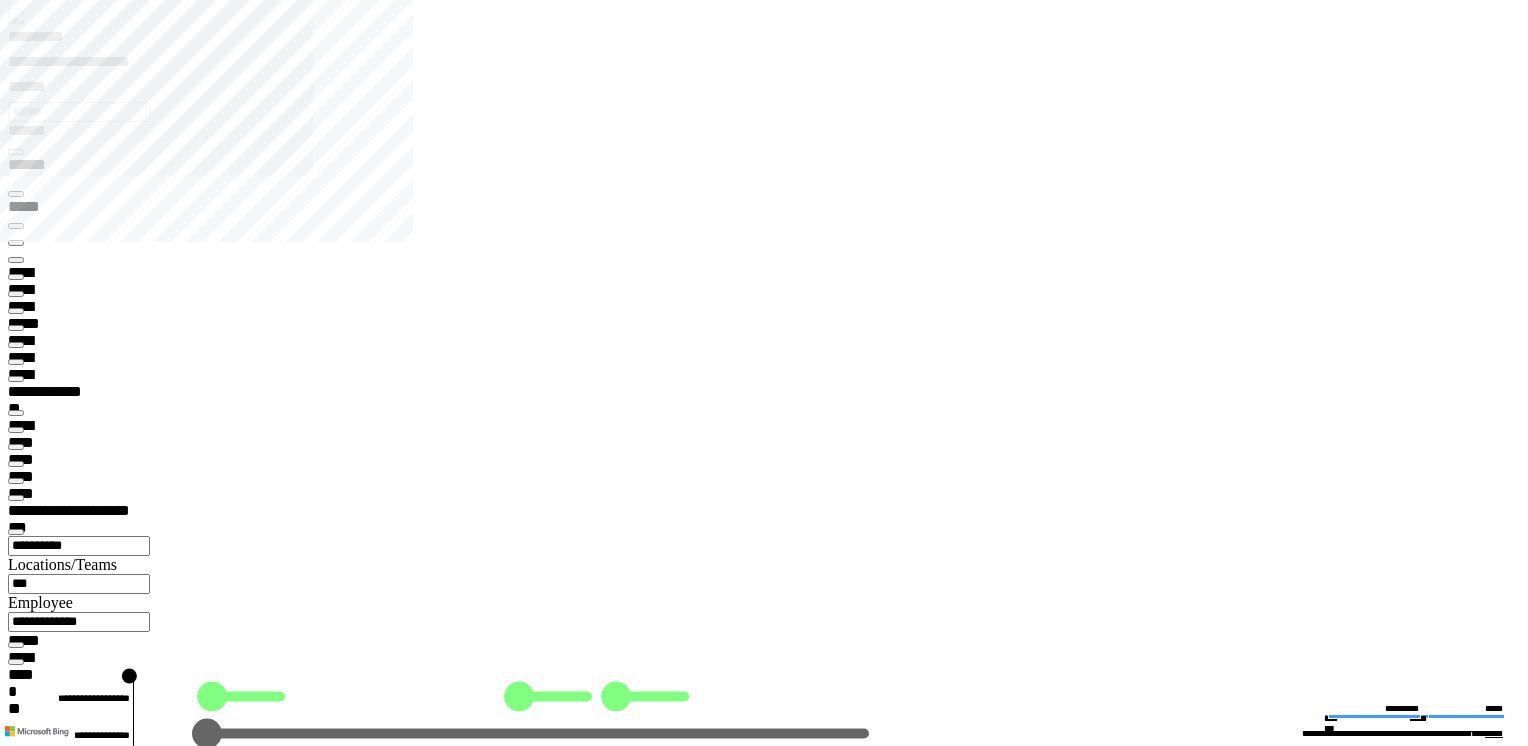 click on "******** *" at bounding box center [58, 11164] 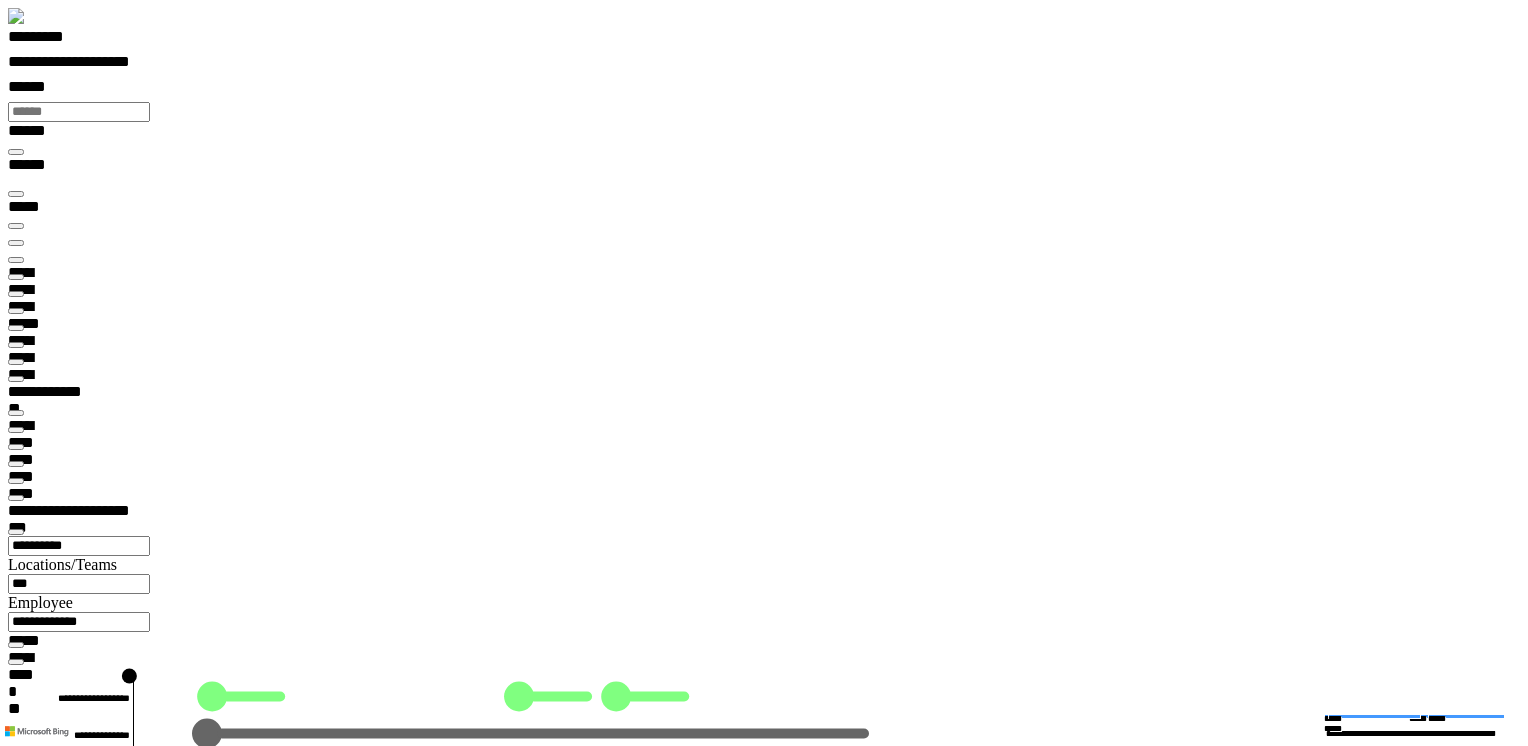 click on "********" at bounding box center [8, 8058] 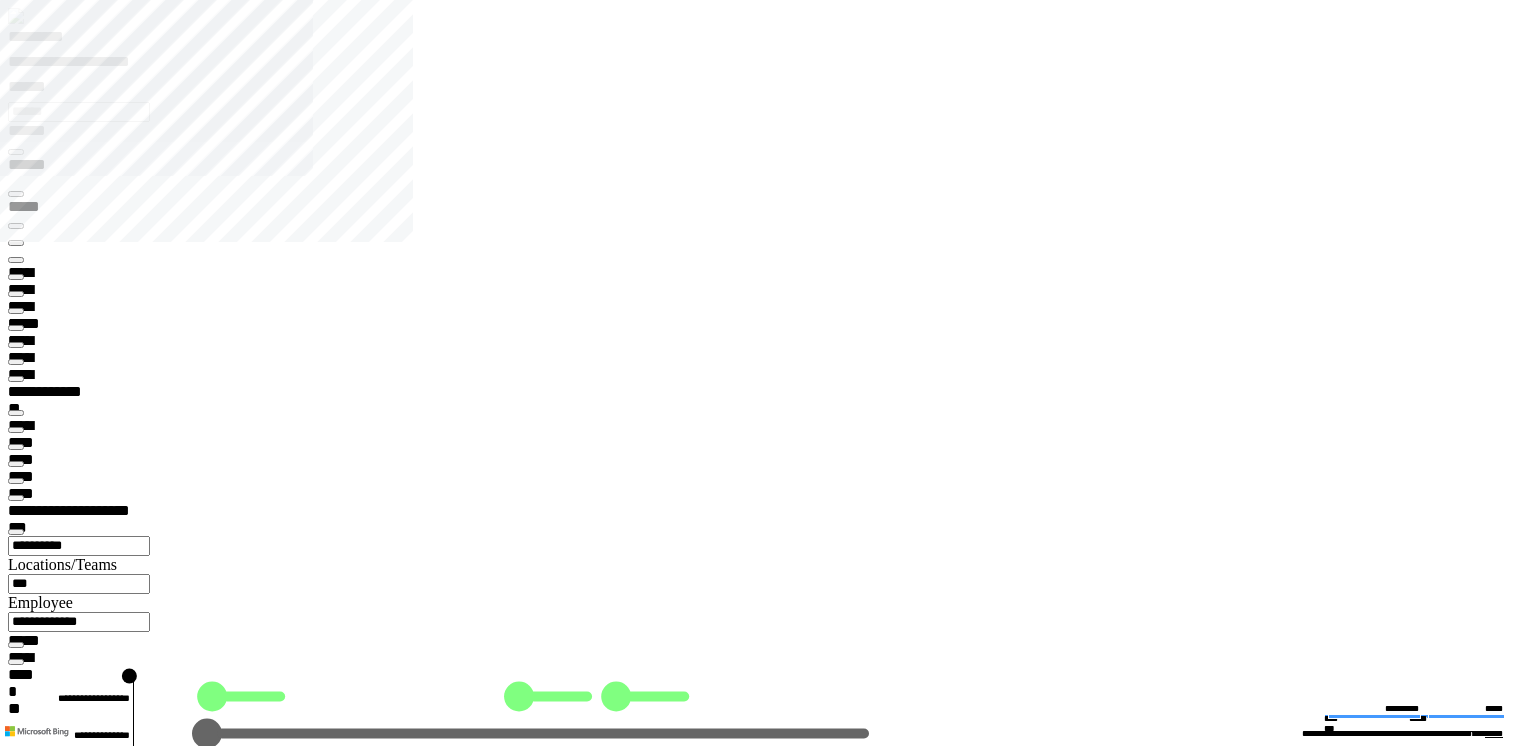click at bounding box center (16, 8030) 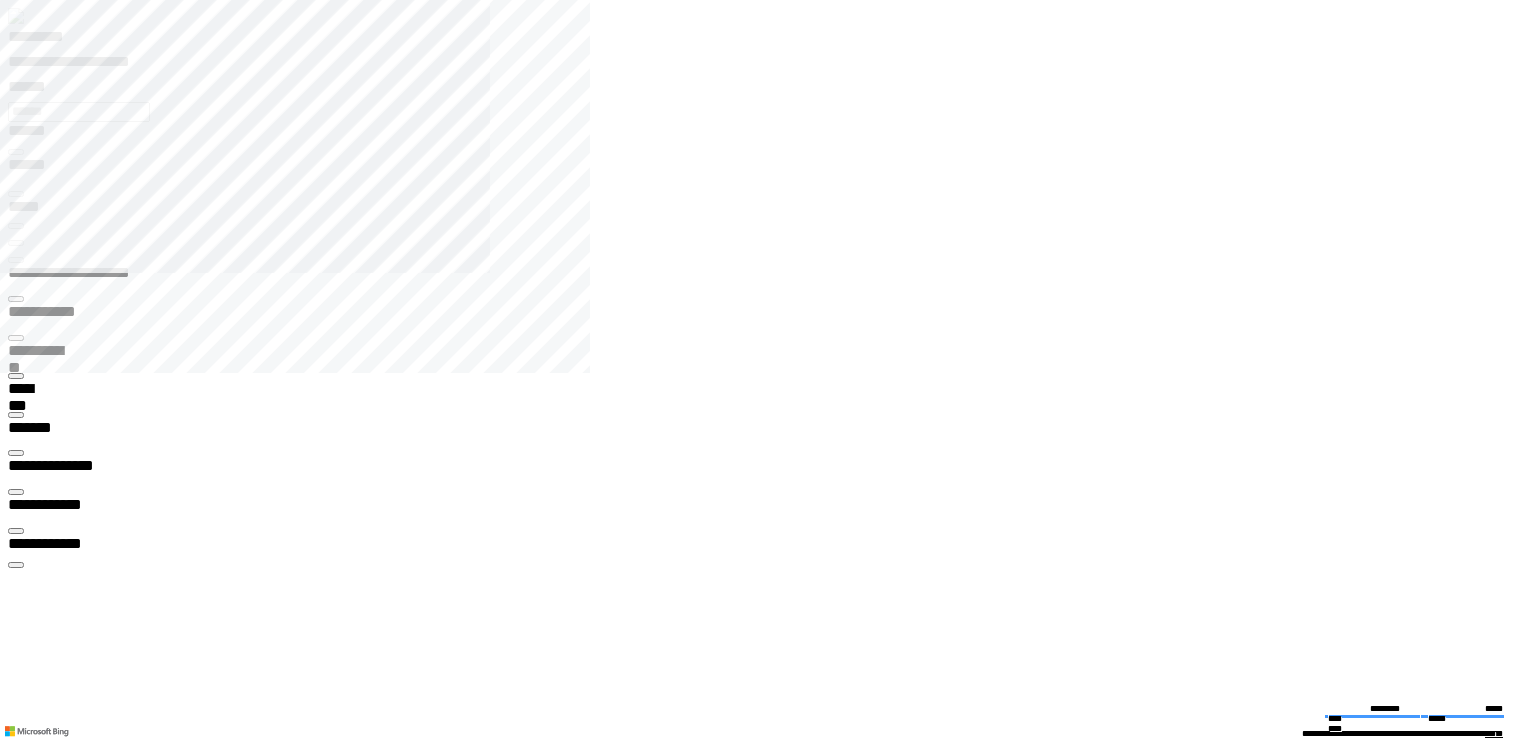 click 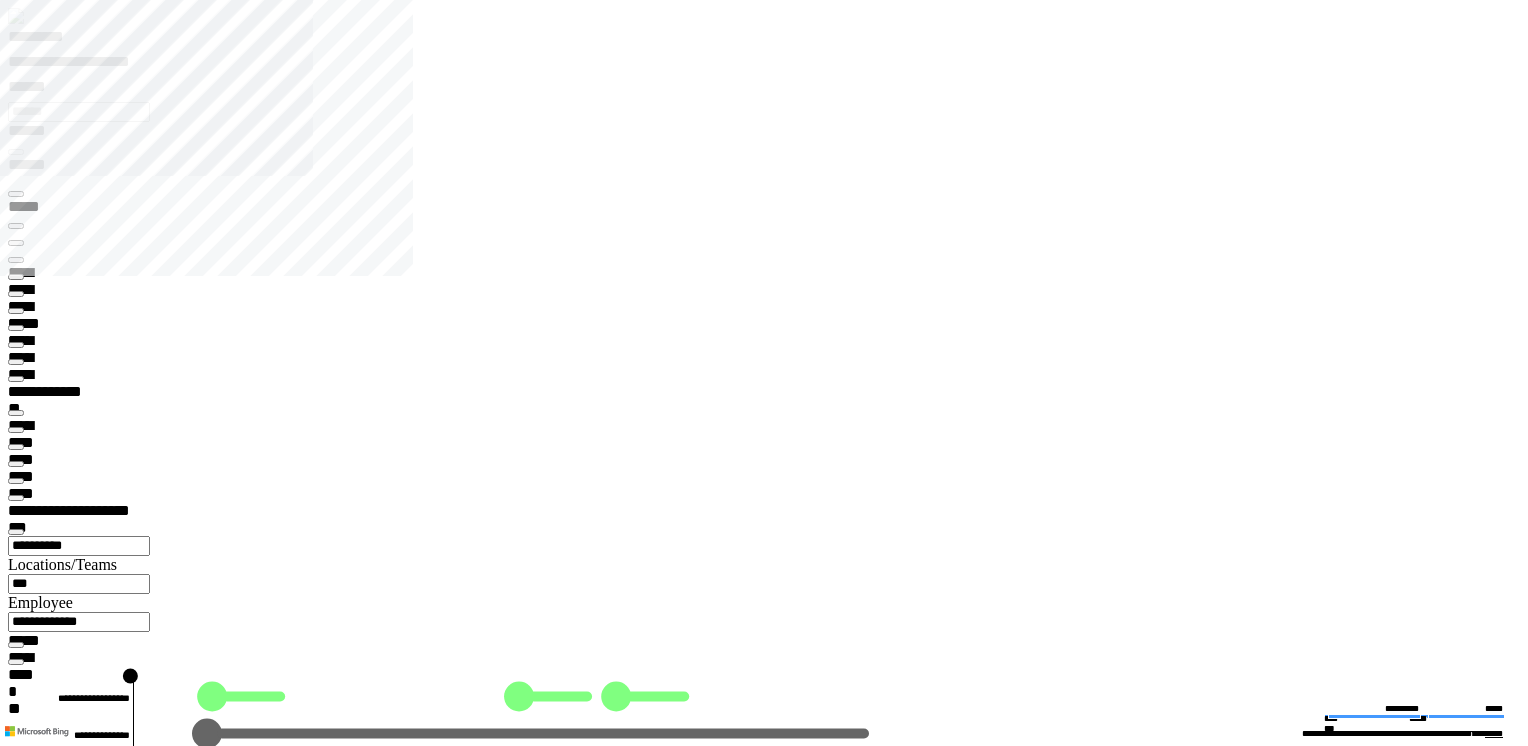 type on "*********" 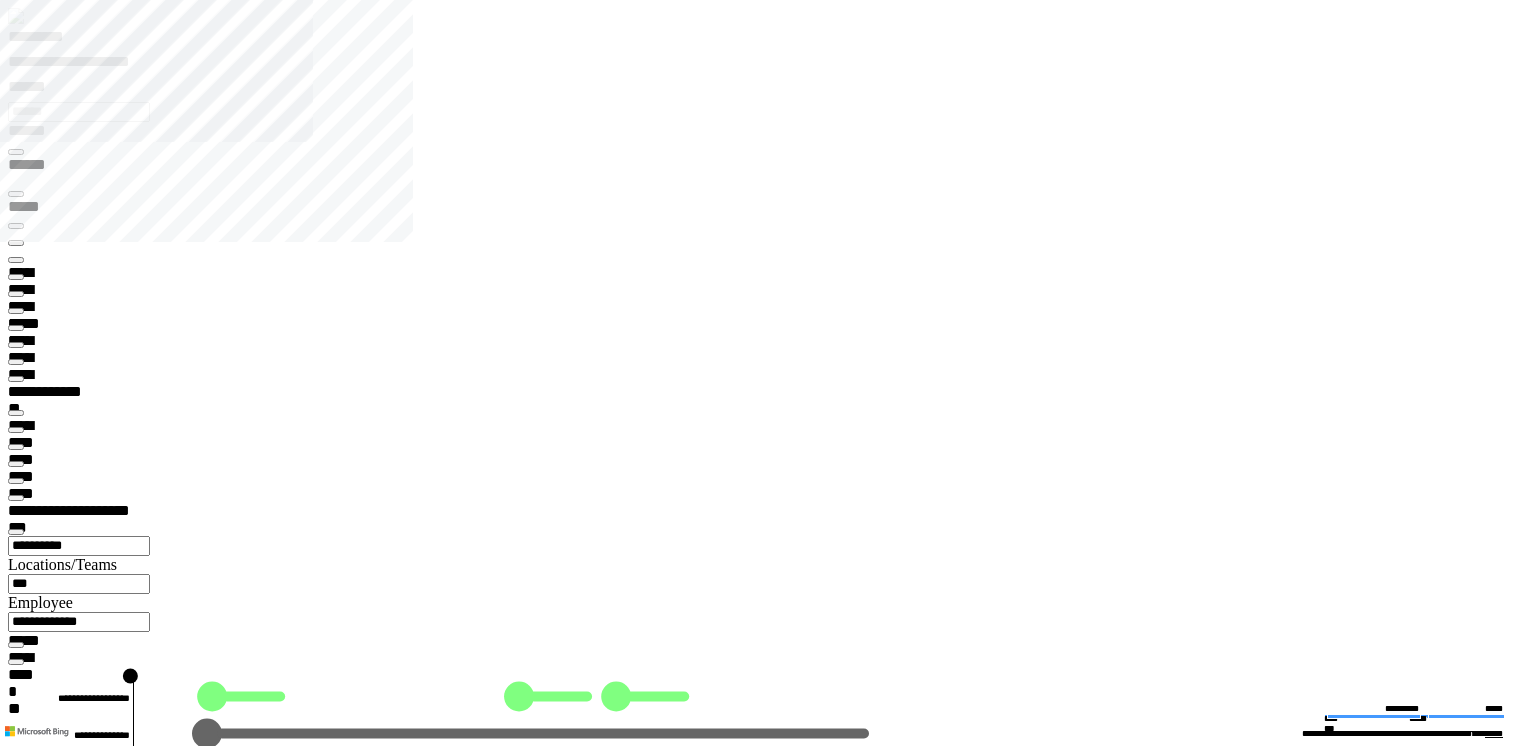 click at bounding box center (16, 8030) 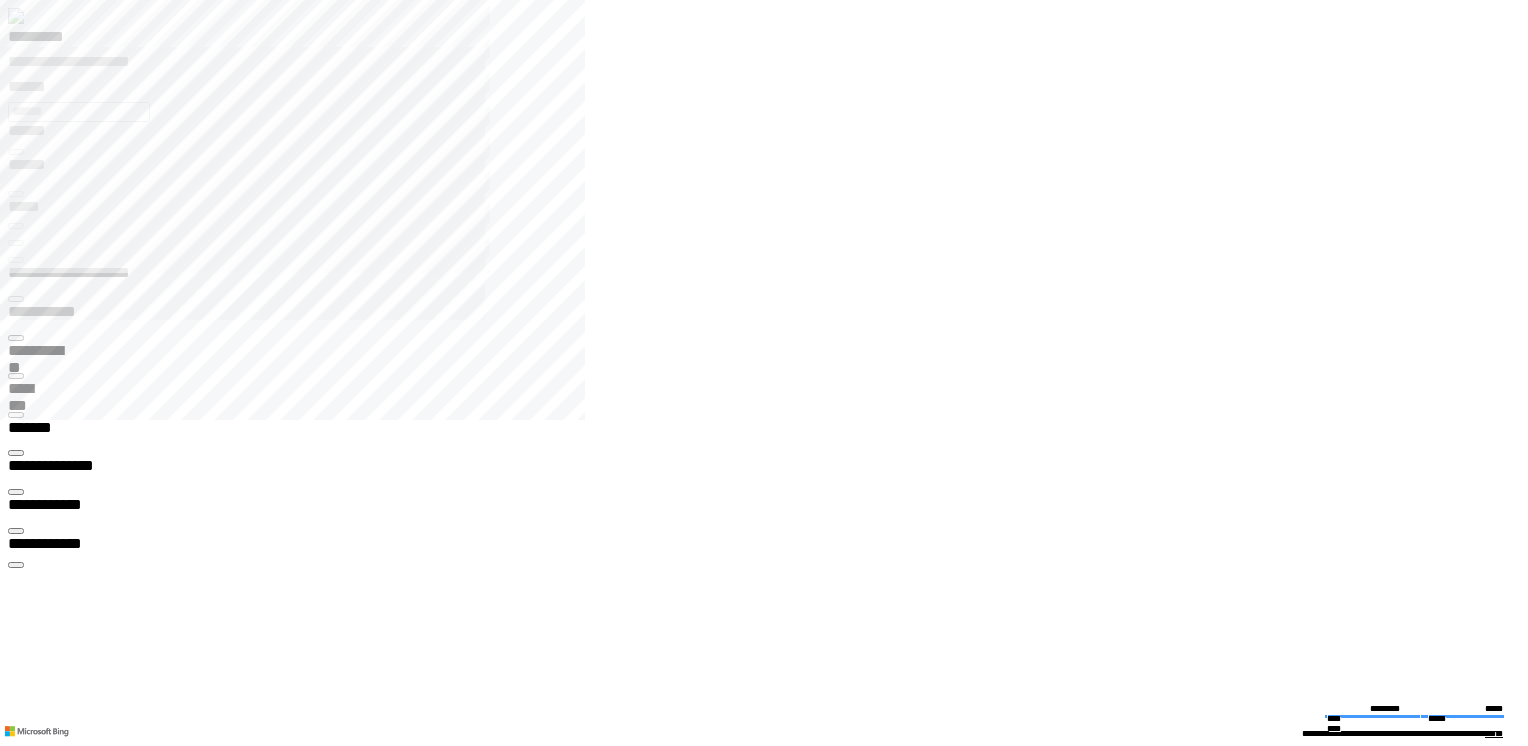 click at bounding box center (0, 0) 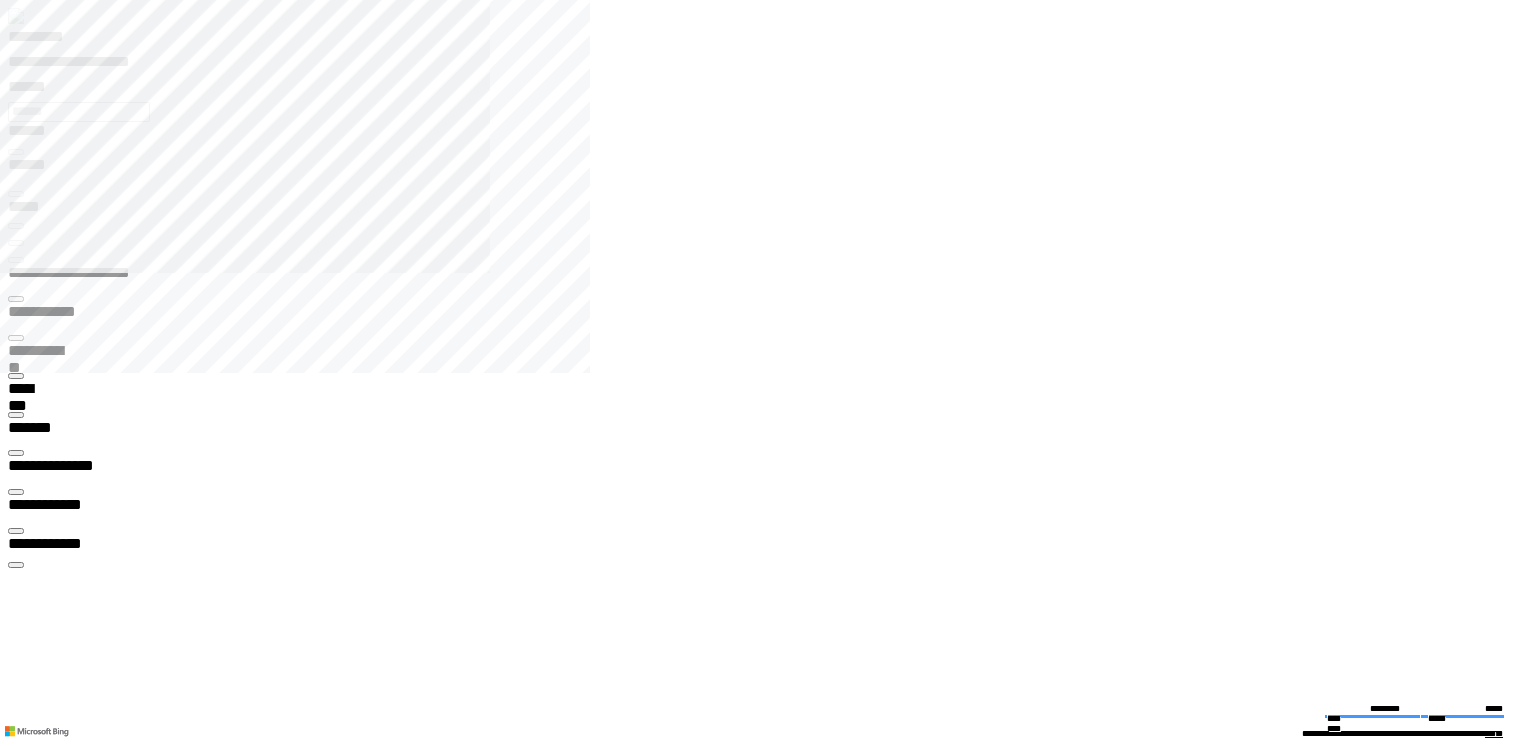 click at bounding box center [772, 2062] 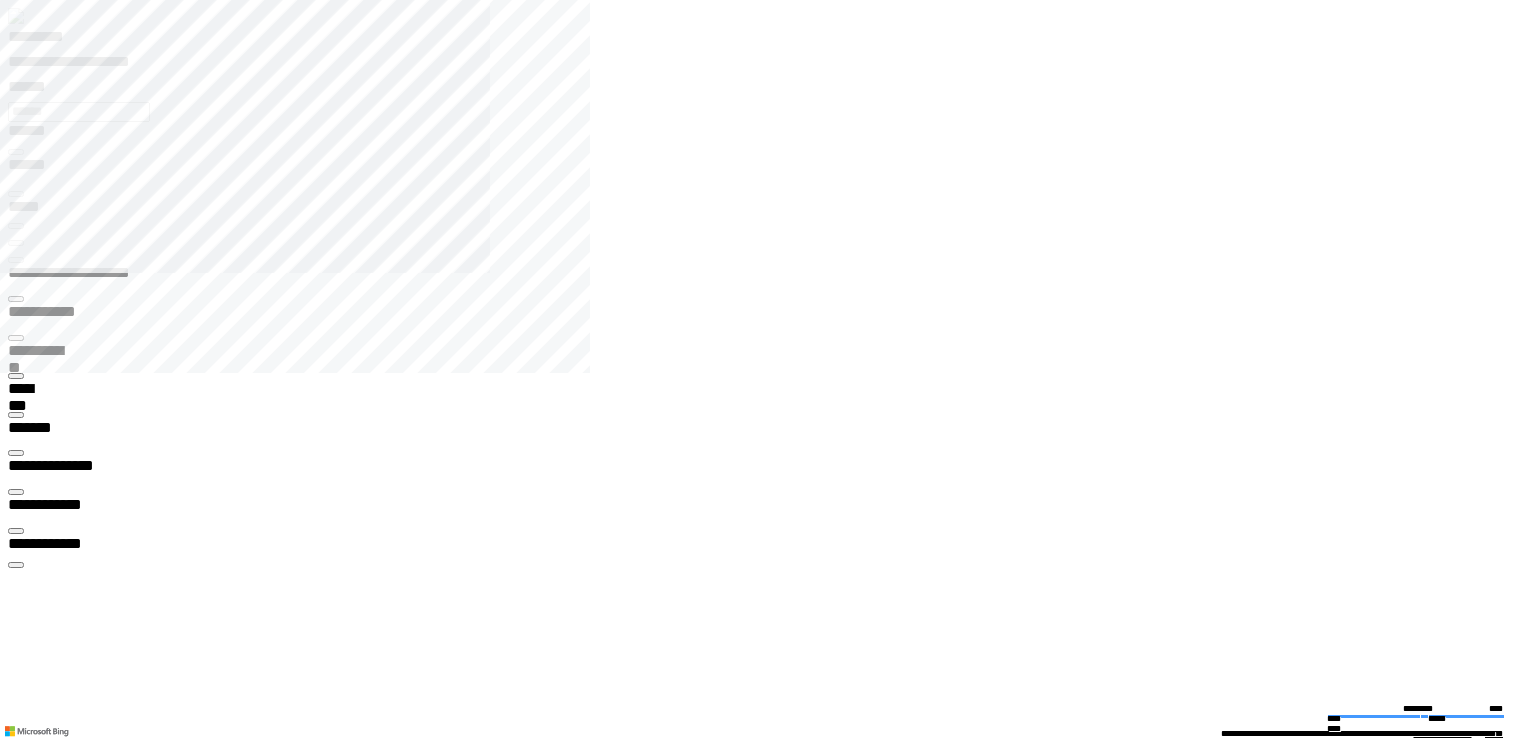click at bounding box center [772, 2062] 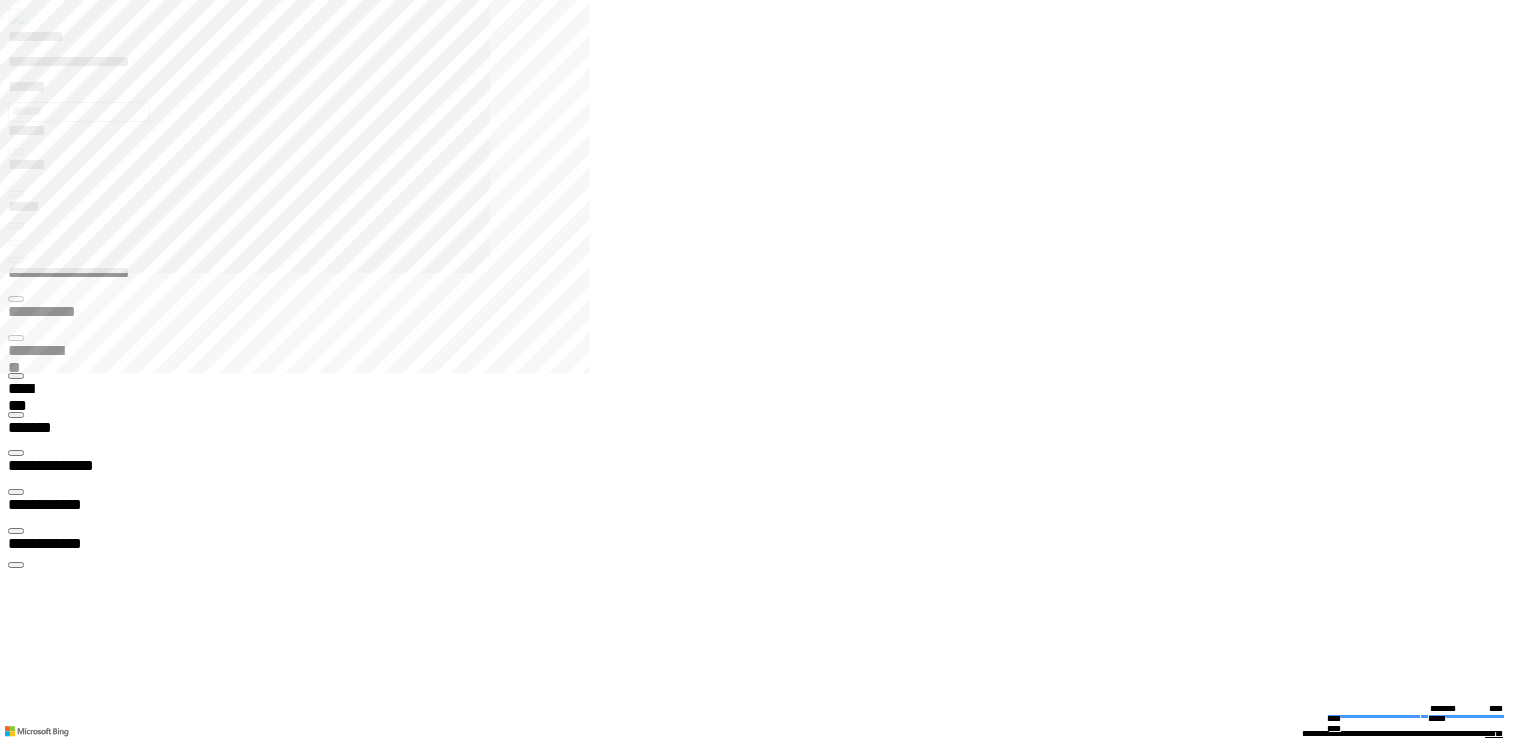 click 